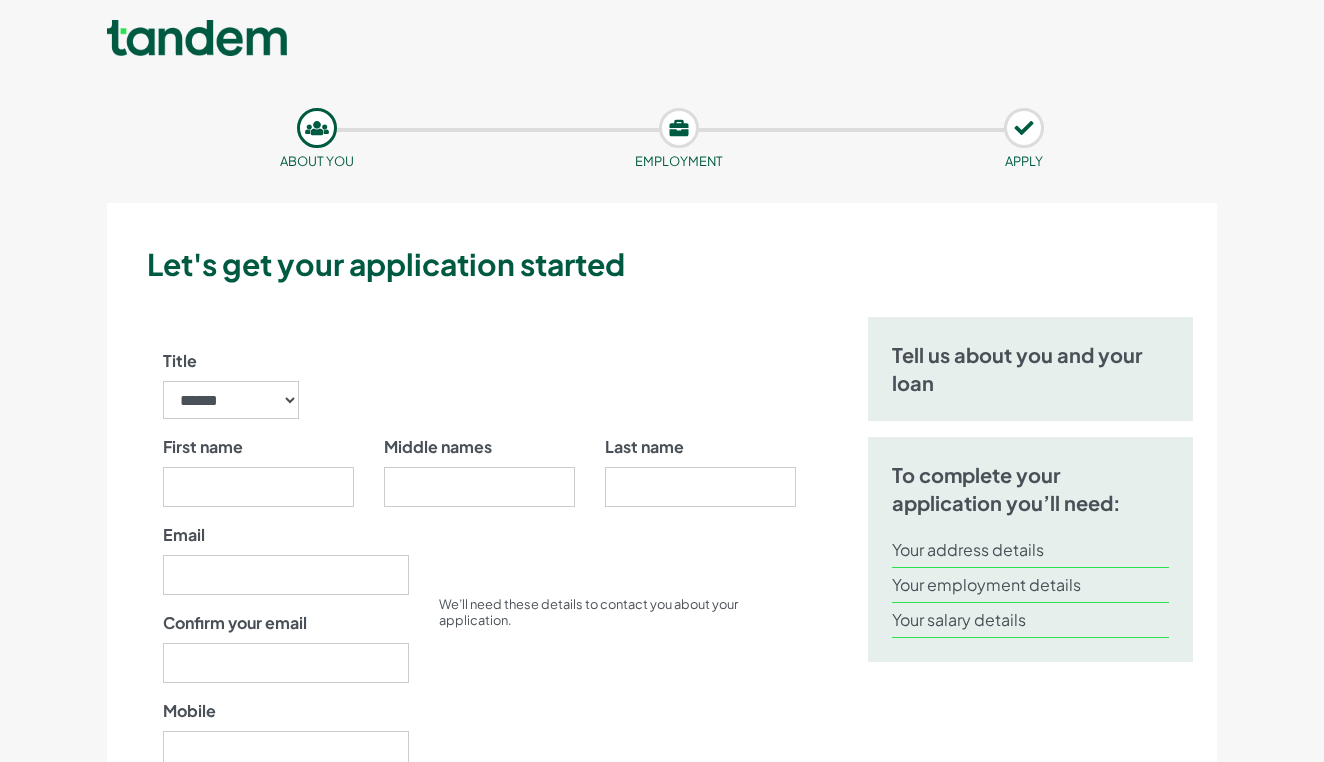 scroll, scrollTop: 0, scrollLeft: 0, axis: both 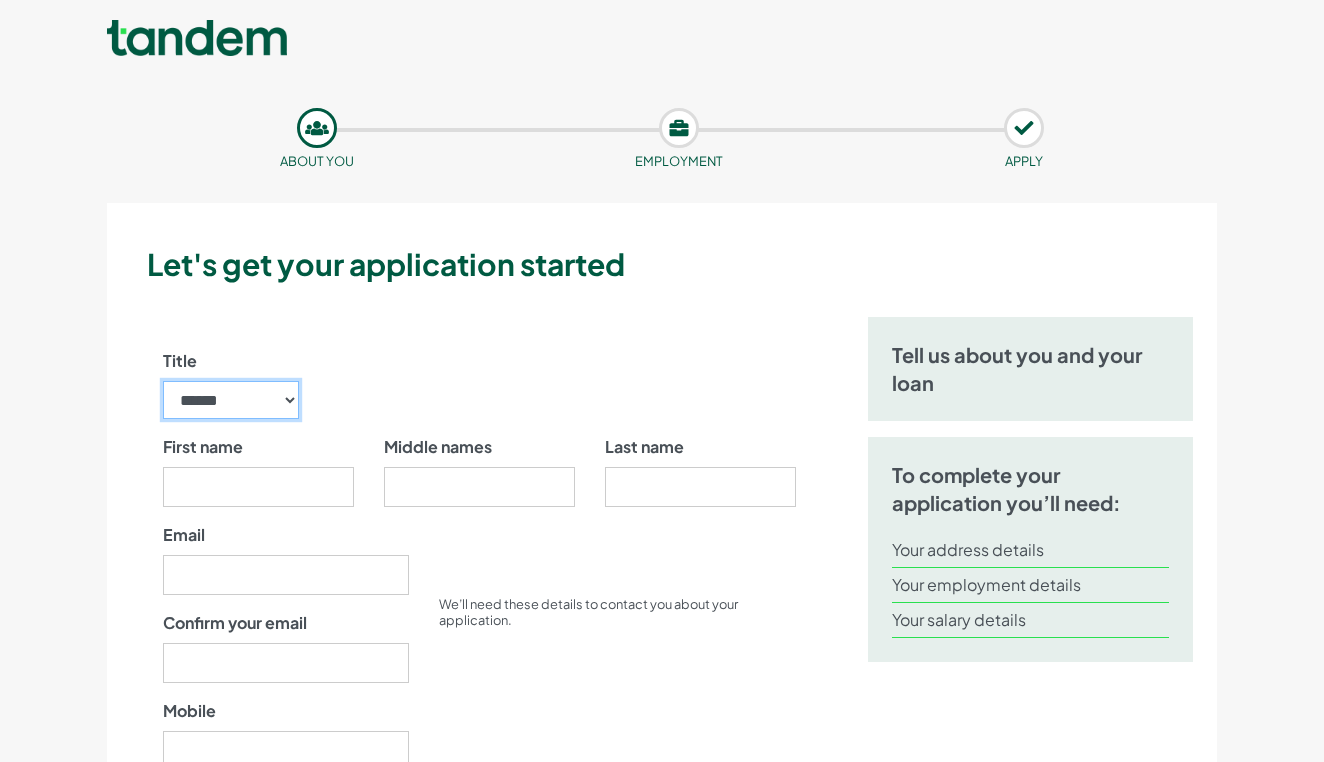 select on "****" 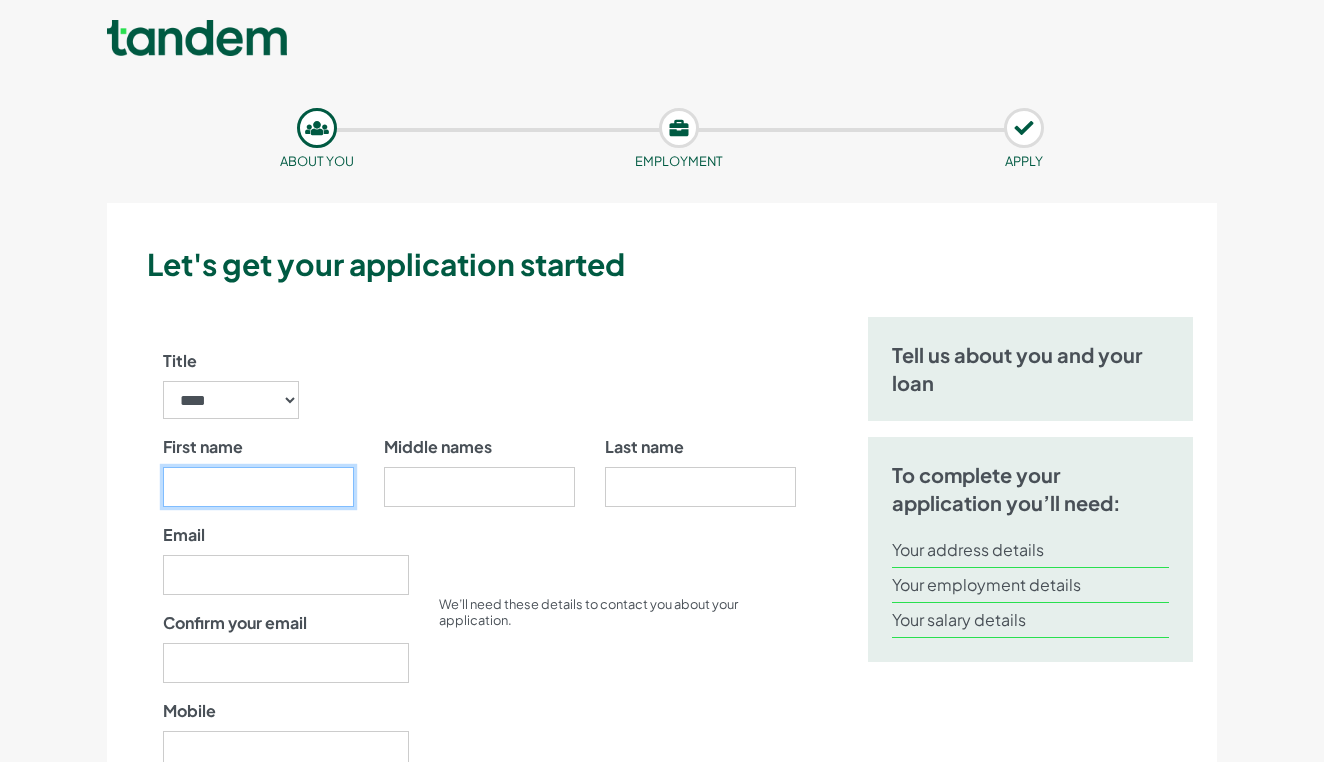 click on "First name" at bounding box center [258, 487] 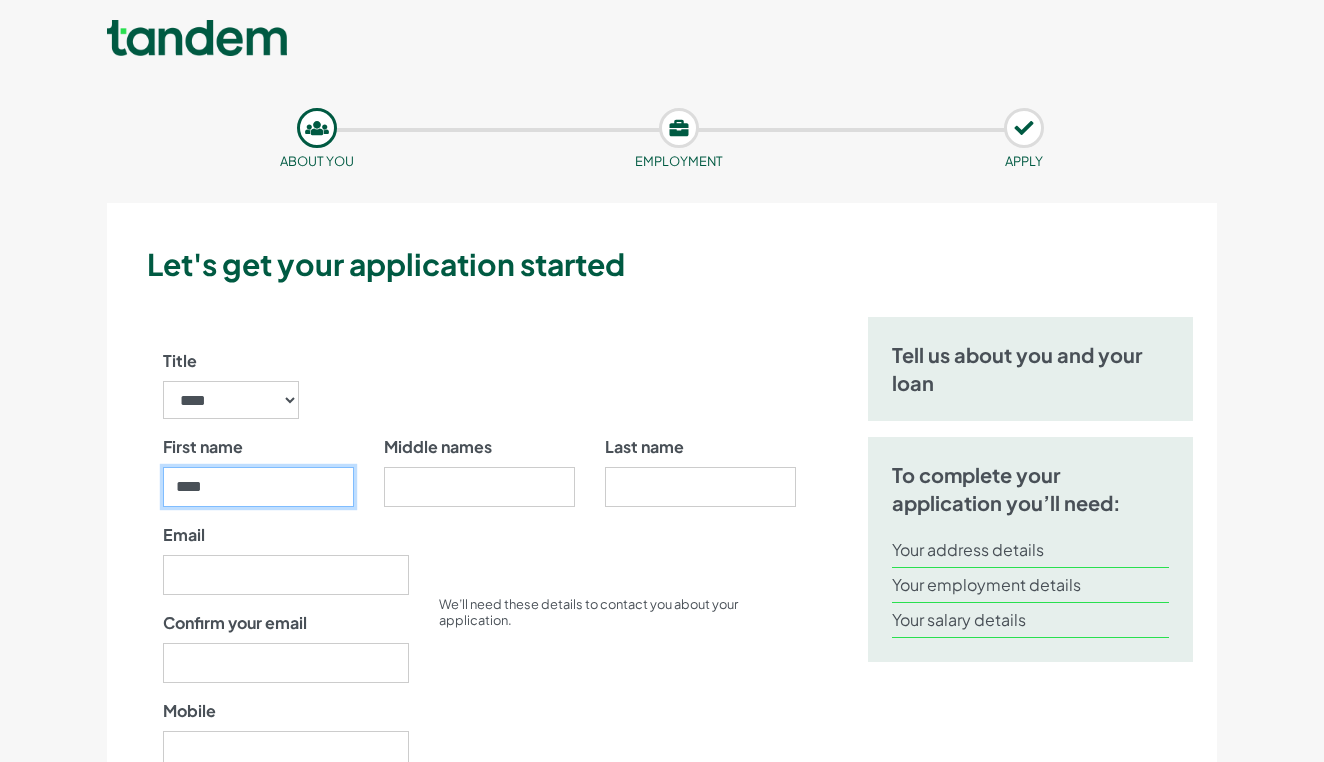 type on "****" 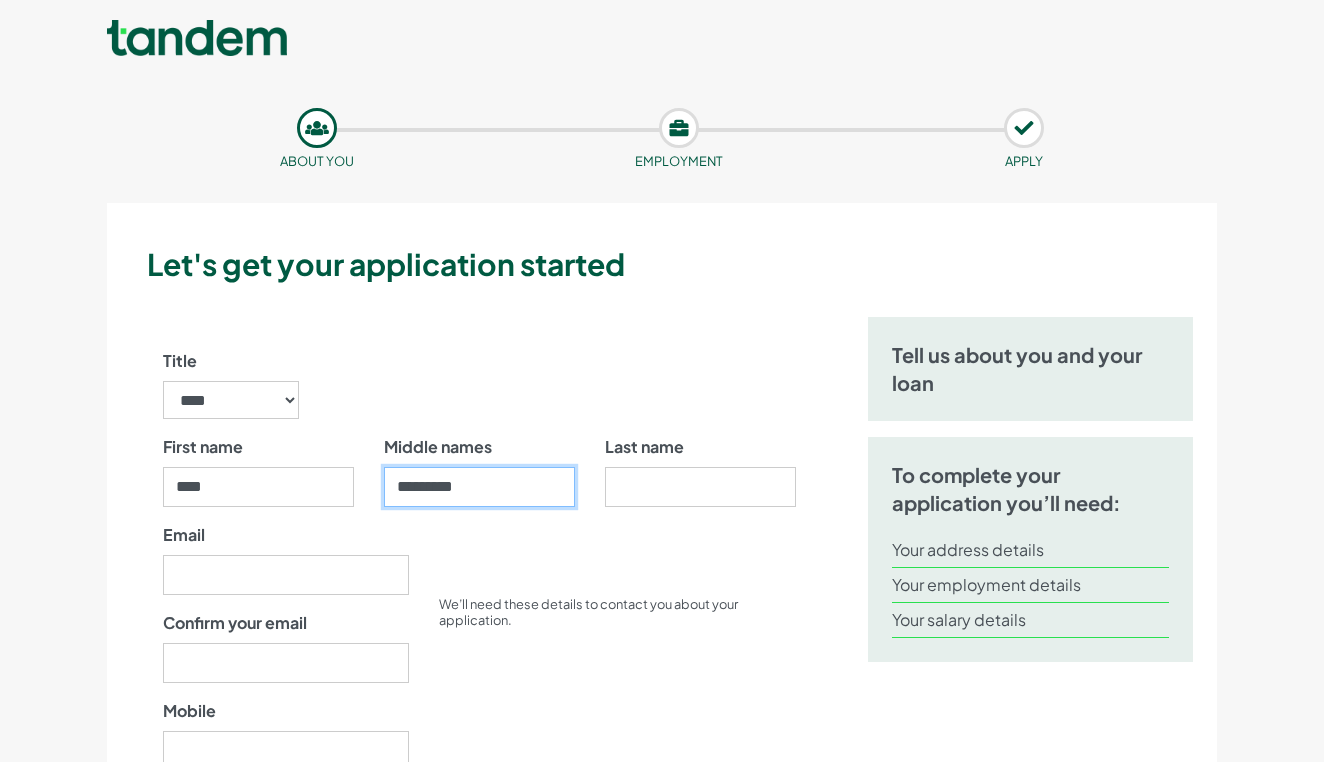 type on "*********" 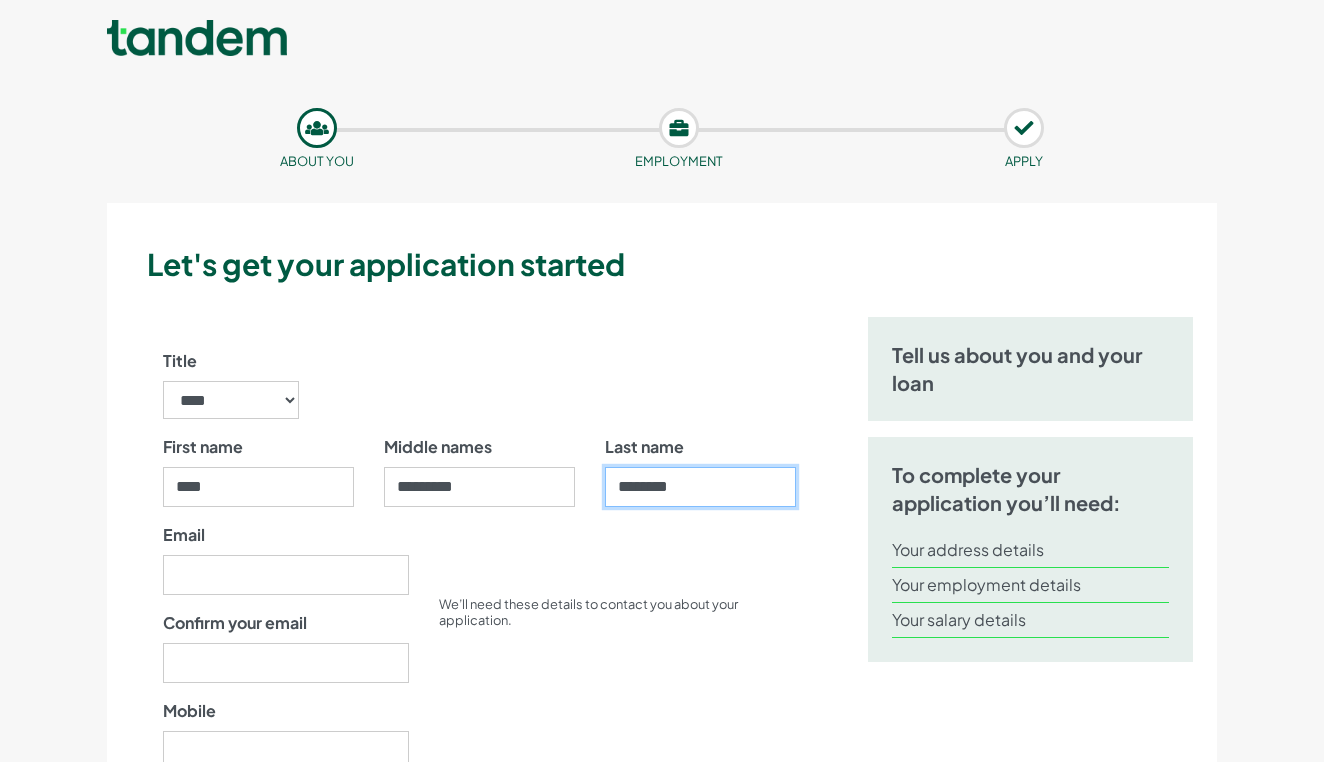 type on "********" 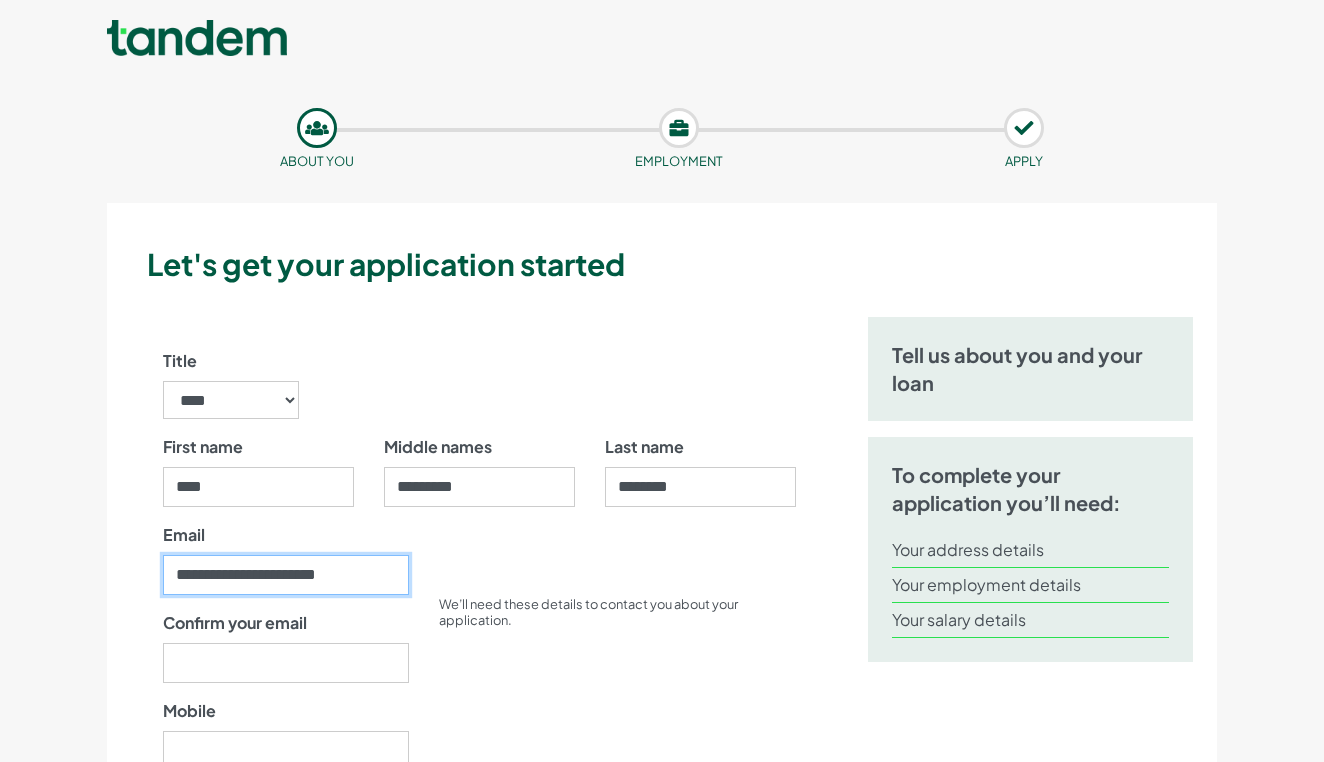 type on "**********" 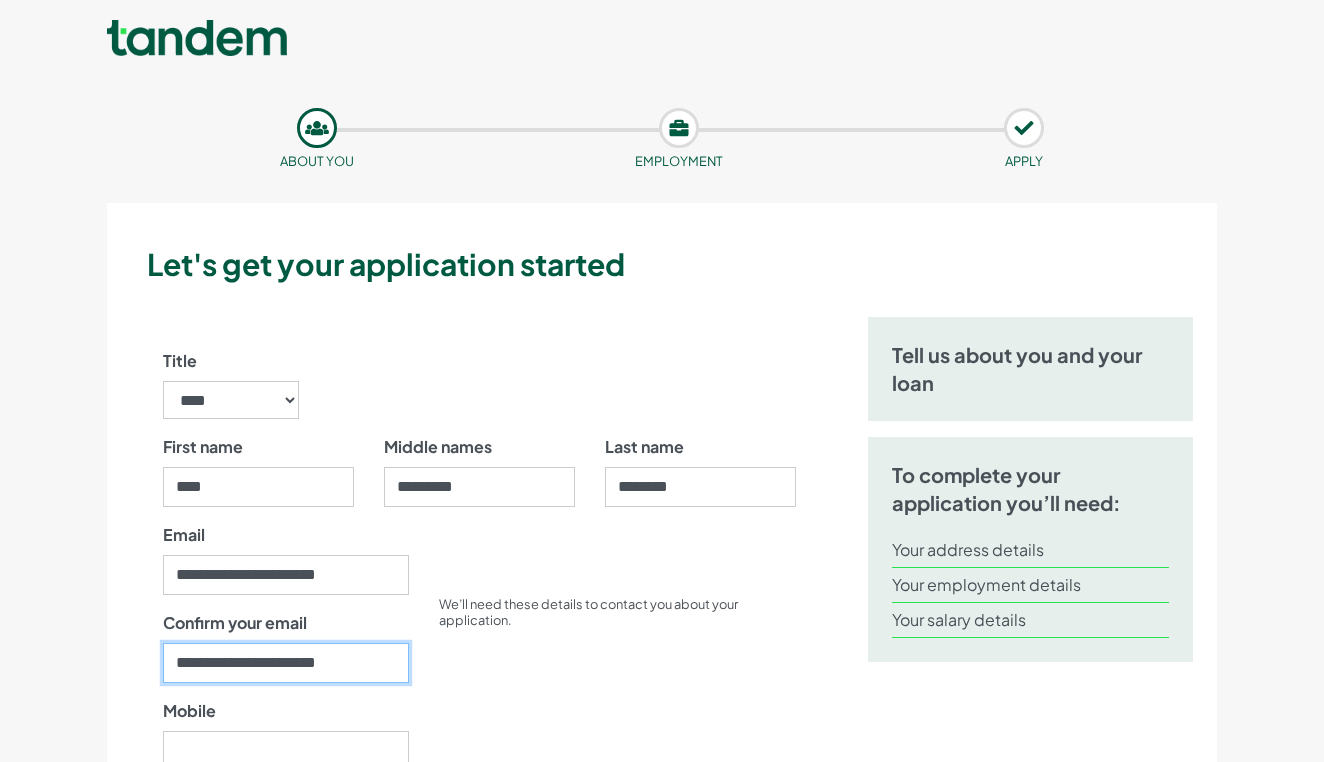 type on "**********" 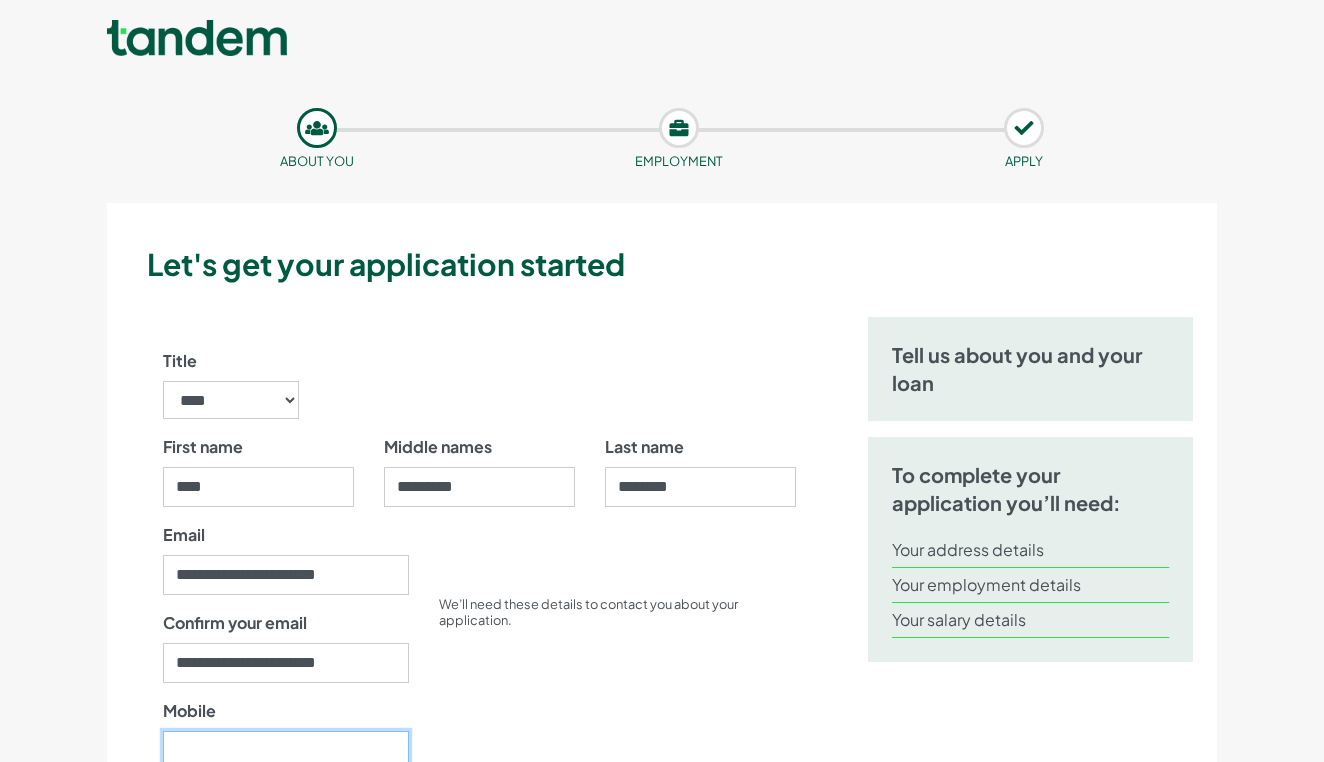 click on "Mobile" at bounding box center (286, 751) 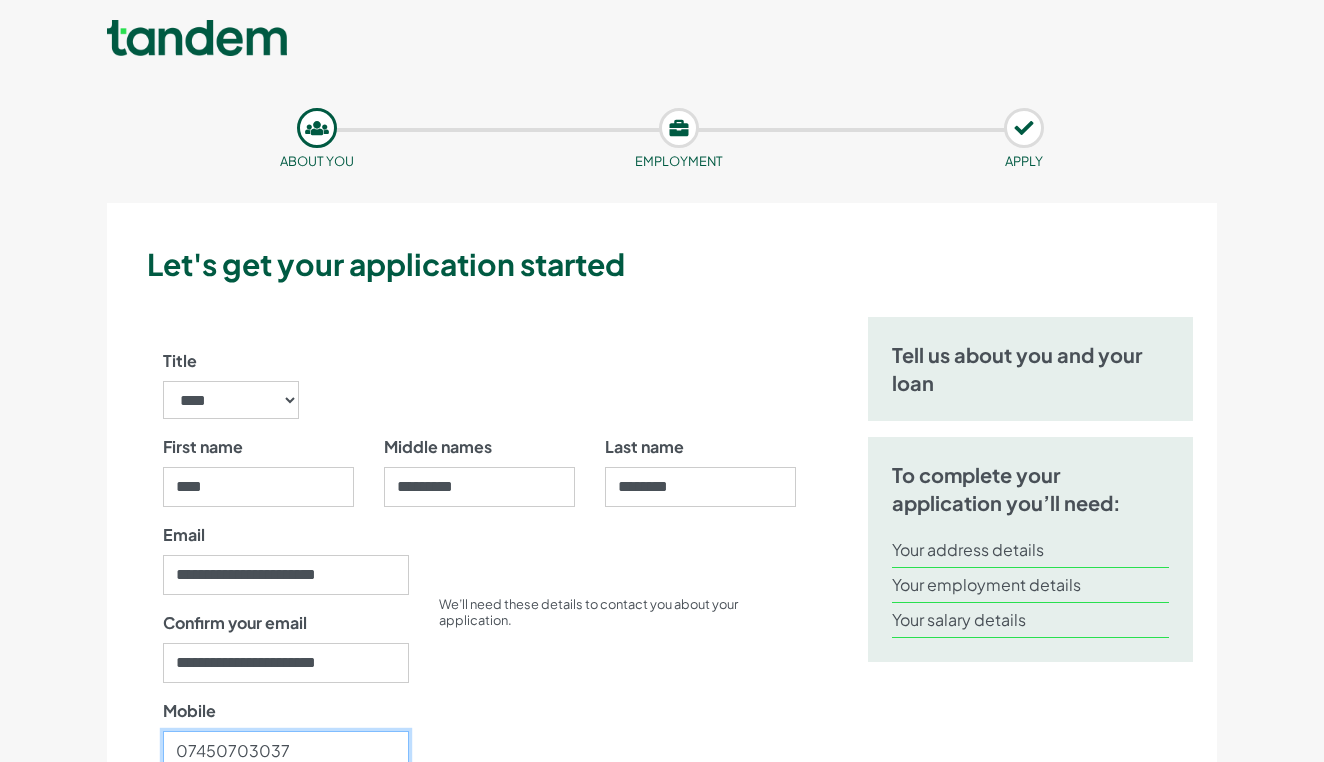 type on "07450703037" 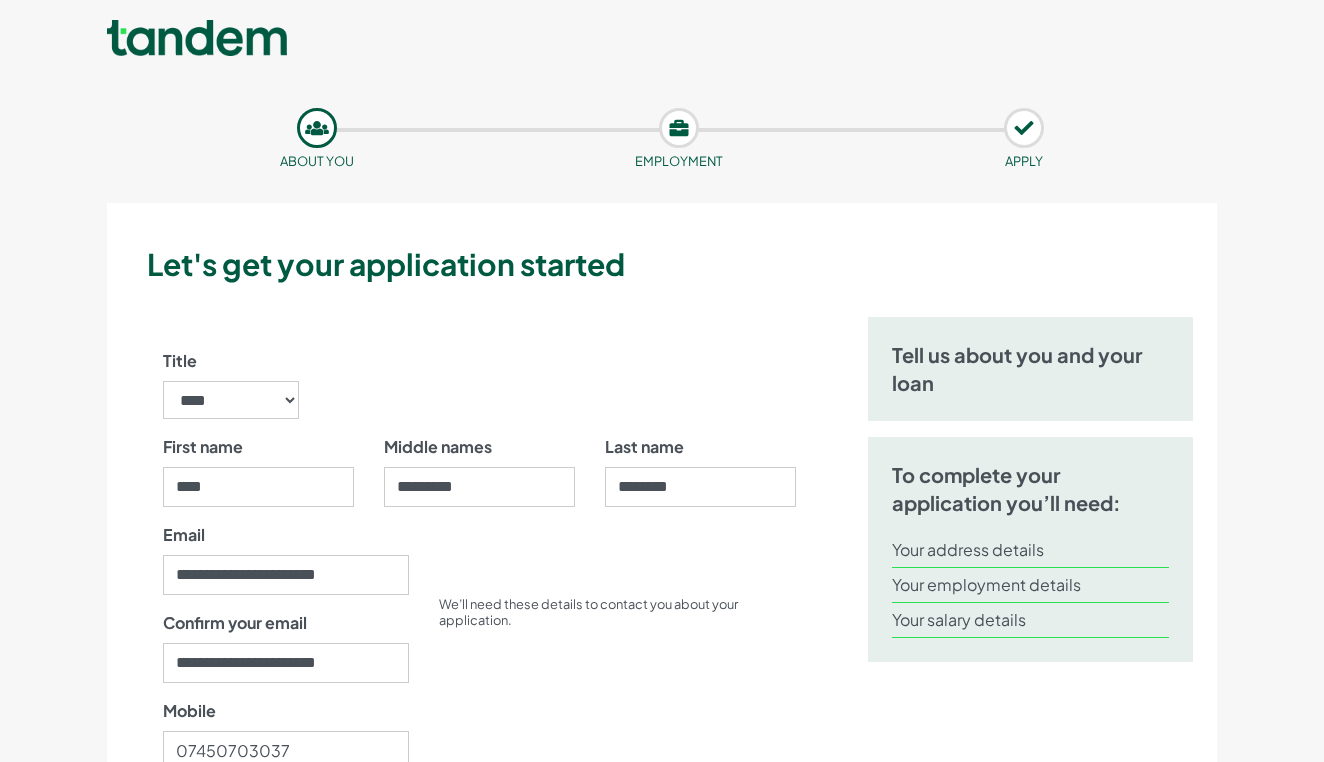 click on "We’ll need these details to contact you about your application." at bounding box center (617, 699) 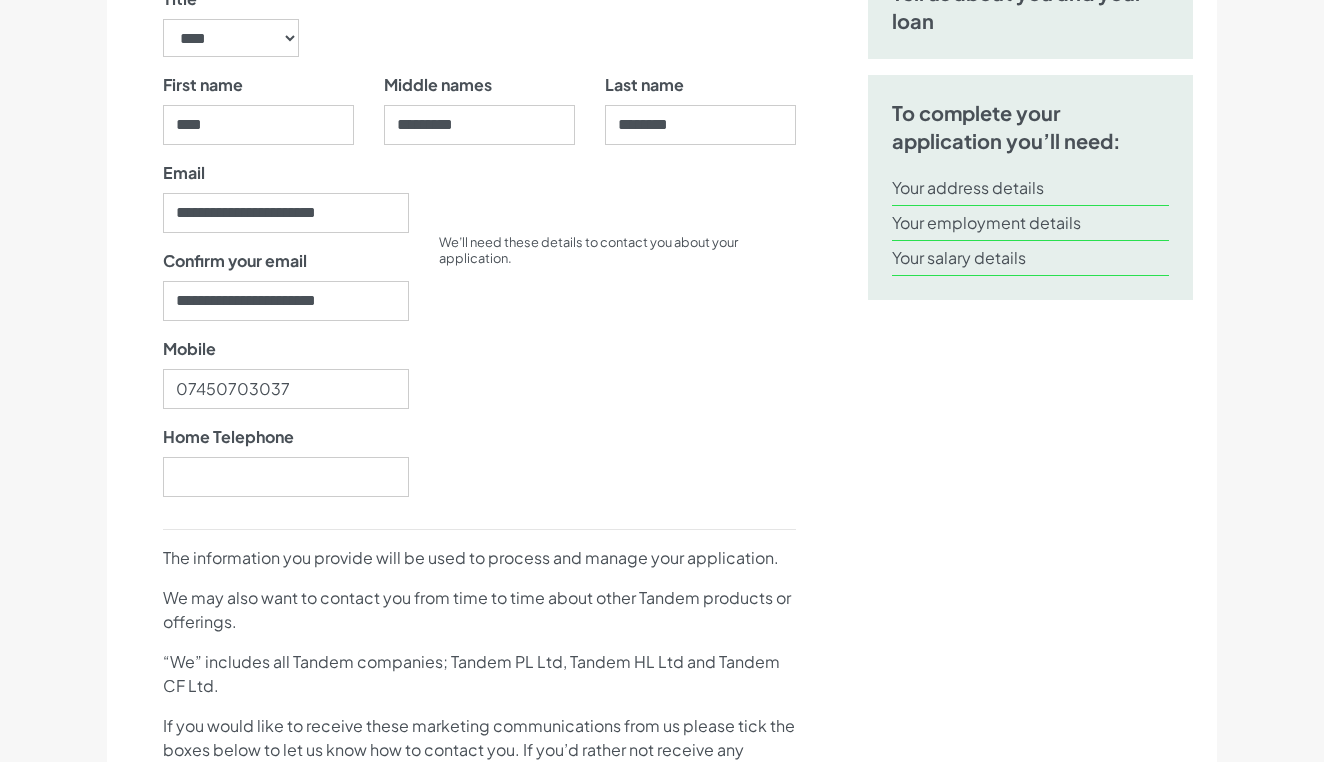 scroll, scrollTop: 472, scrollLeft: 0, axis: vertical 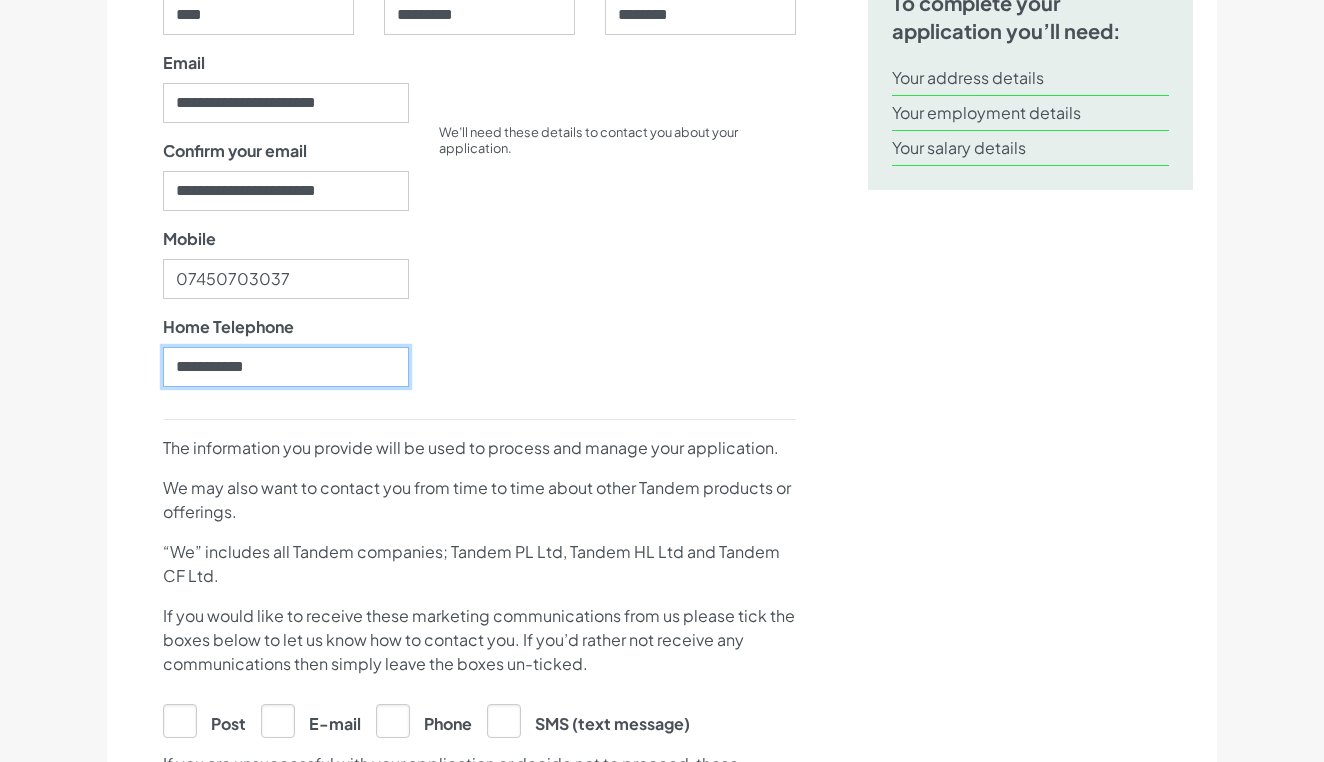 type on "**********" 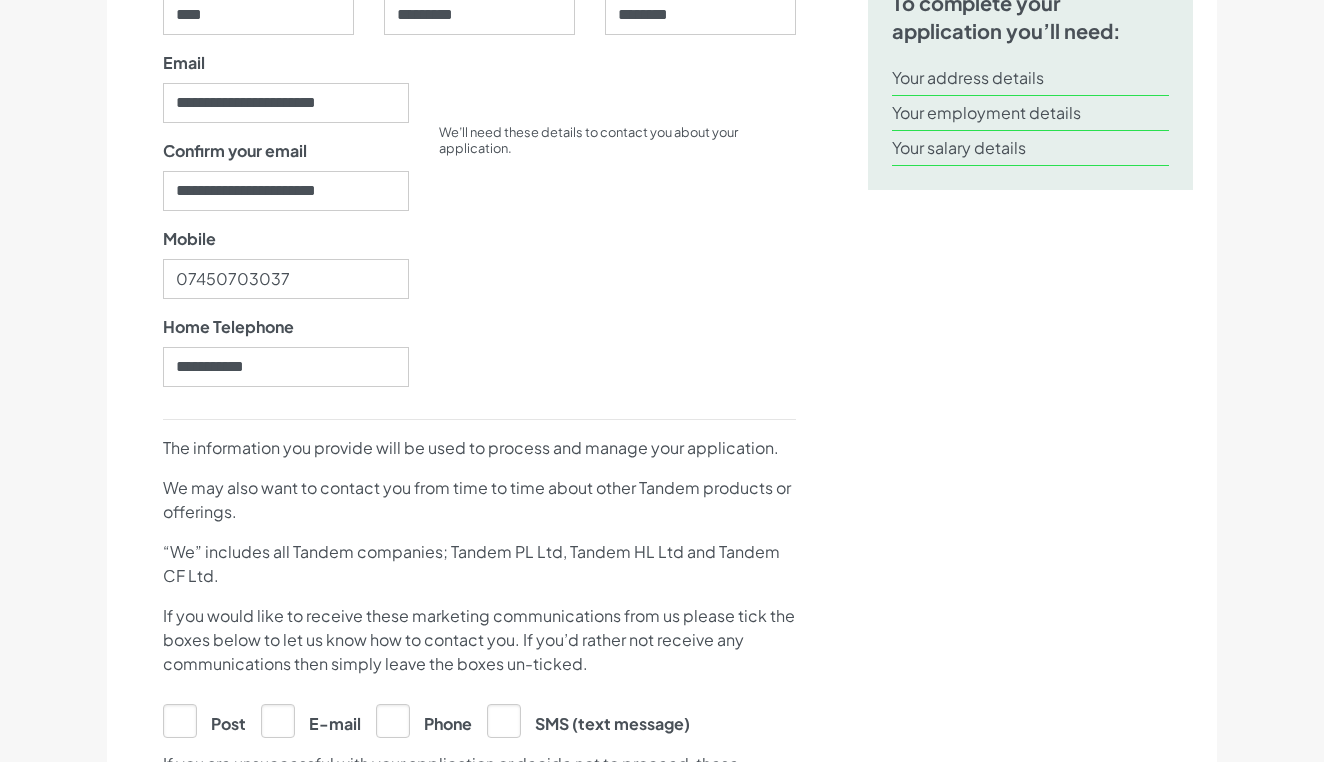 click on "E-mail" at bounding box center (311, 720) 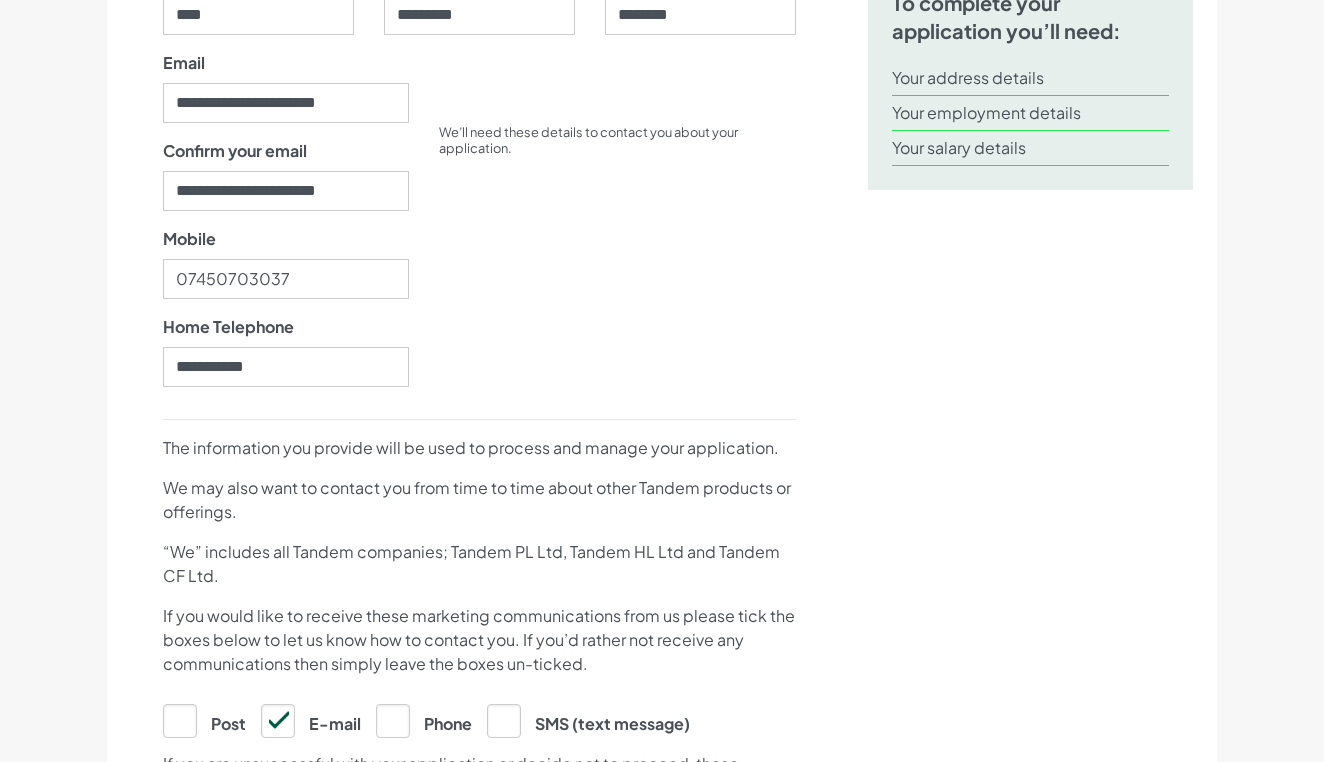 click on "SMS (text message)" at bounding box center [588, 720] 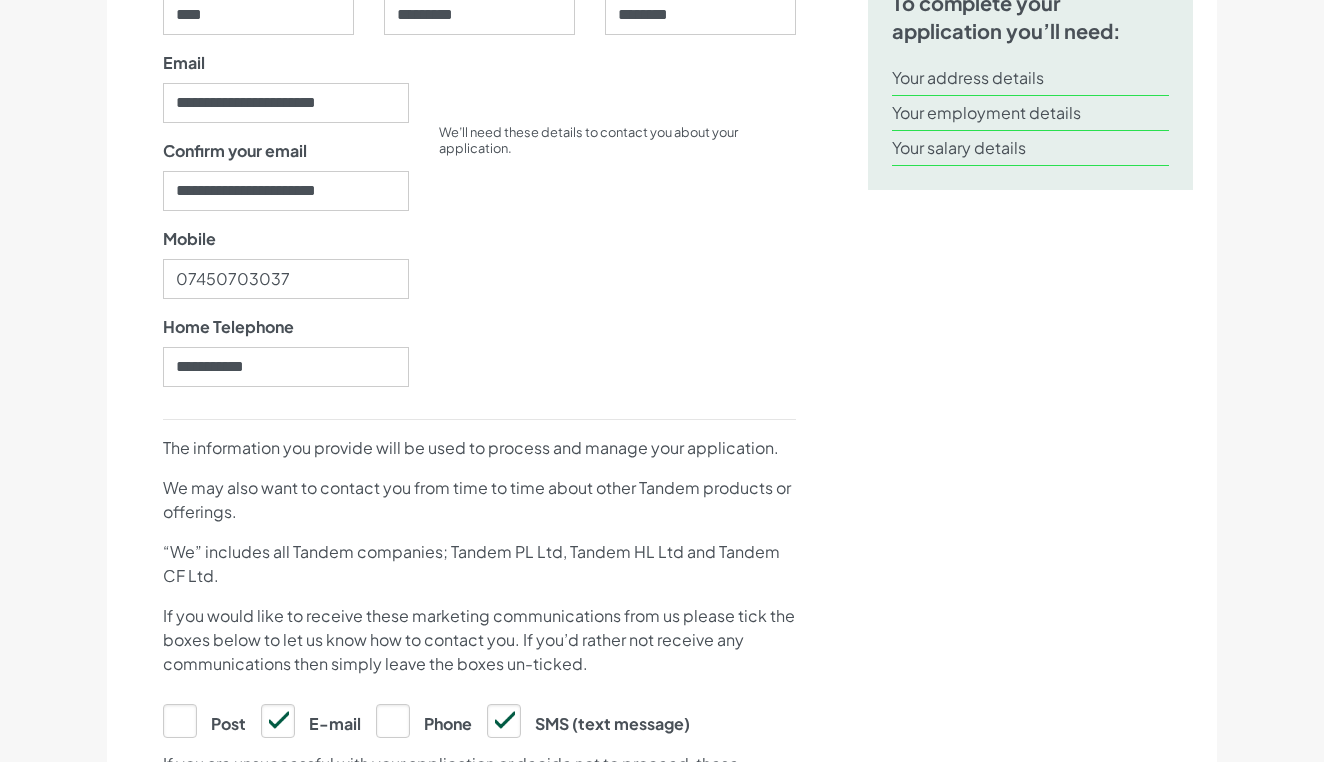 drag, startPoint x: 805, startPoint y: 612, endPoint x: 788, endPoint y: 622, distance: 19.723083 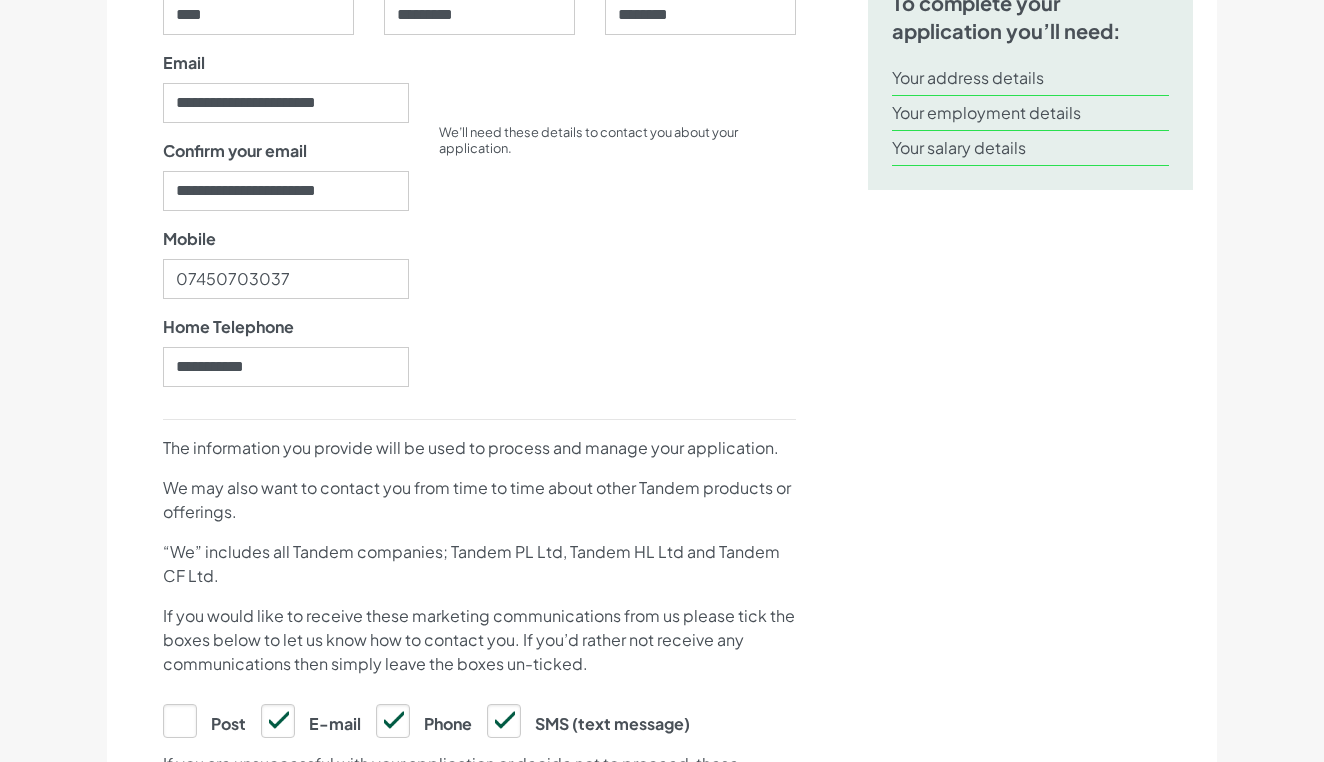 click on "Title
******
**
***
****
**
**
****
First name
****
Middle names
*********
Last name
********" at bounding box center [479, 617] 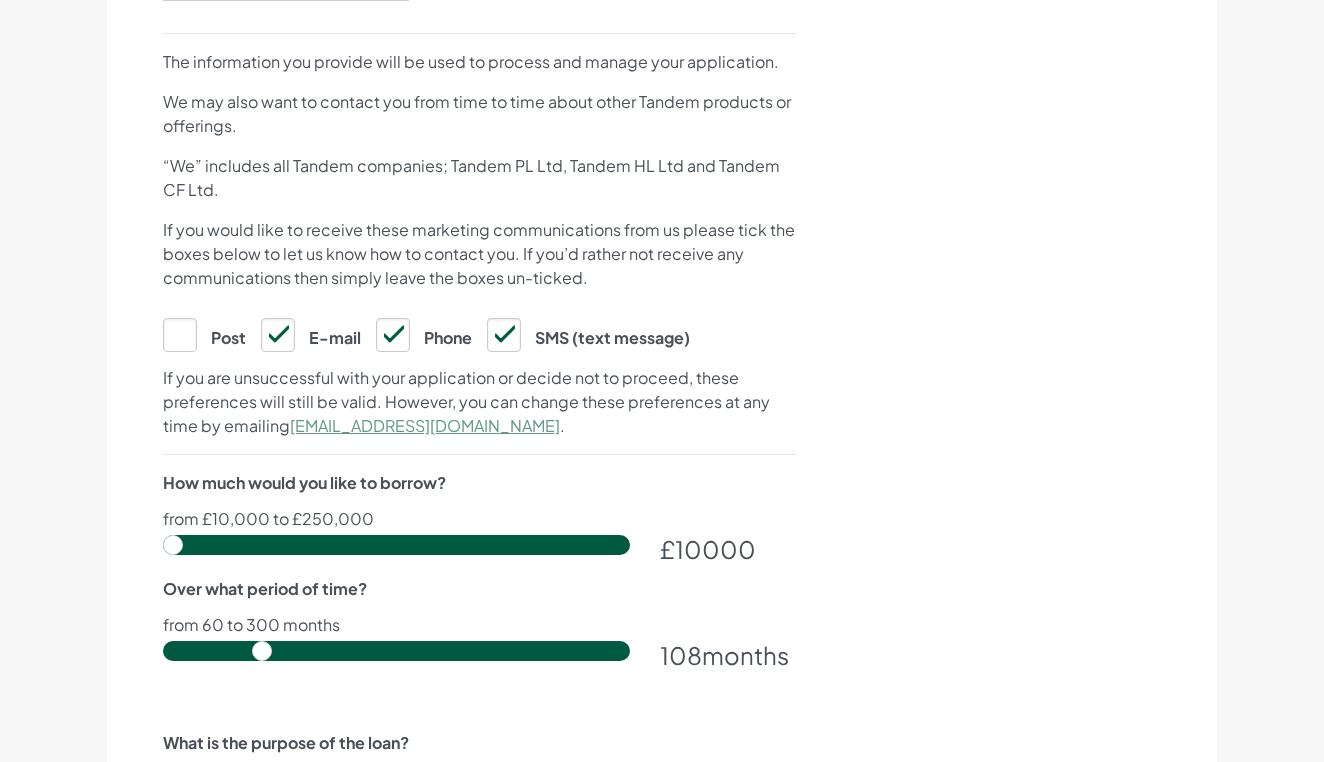 scroll, scrollTop: 860, scrollLeft: 0, axis: vertical 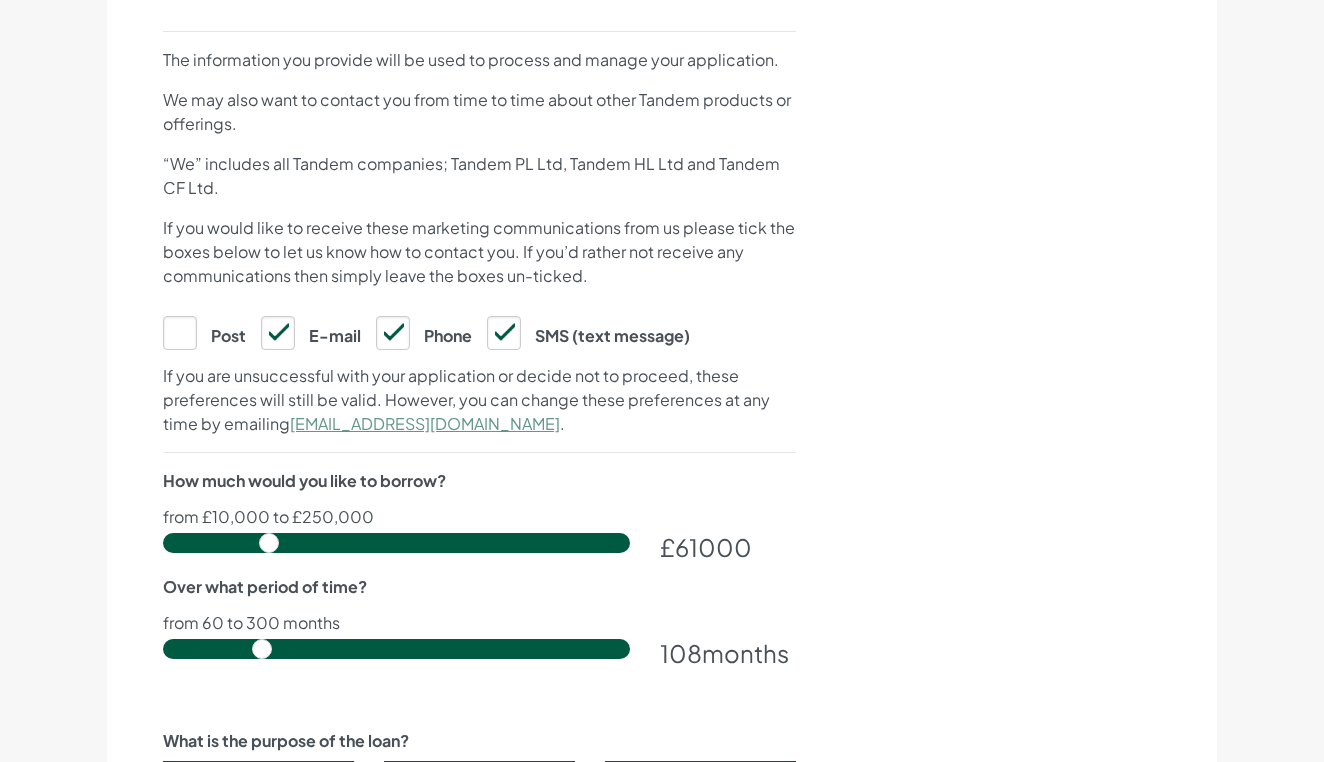 click at bounding box center (396, 543) 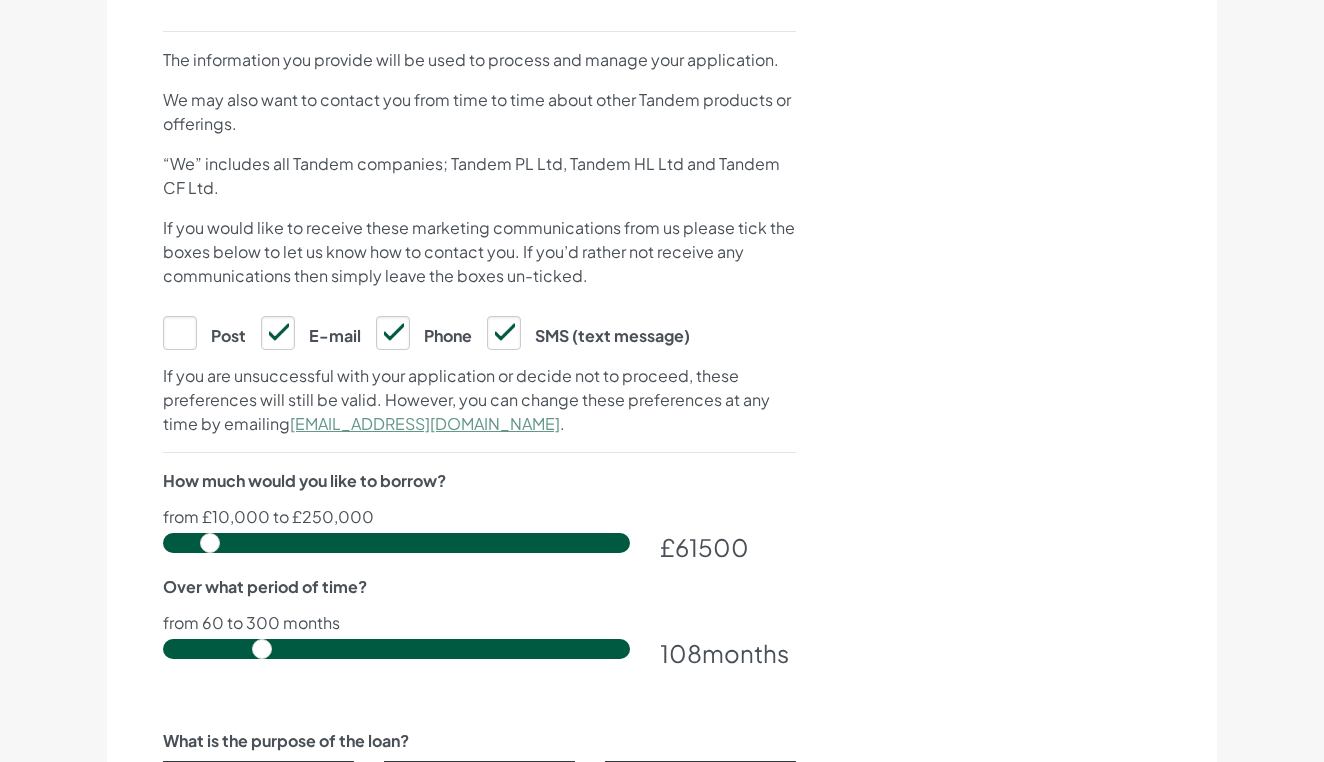 click at bounding box center [396, 543] 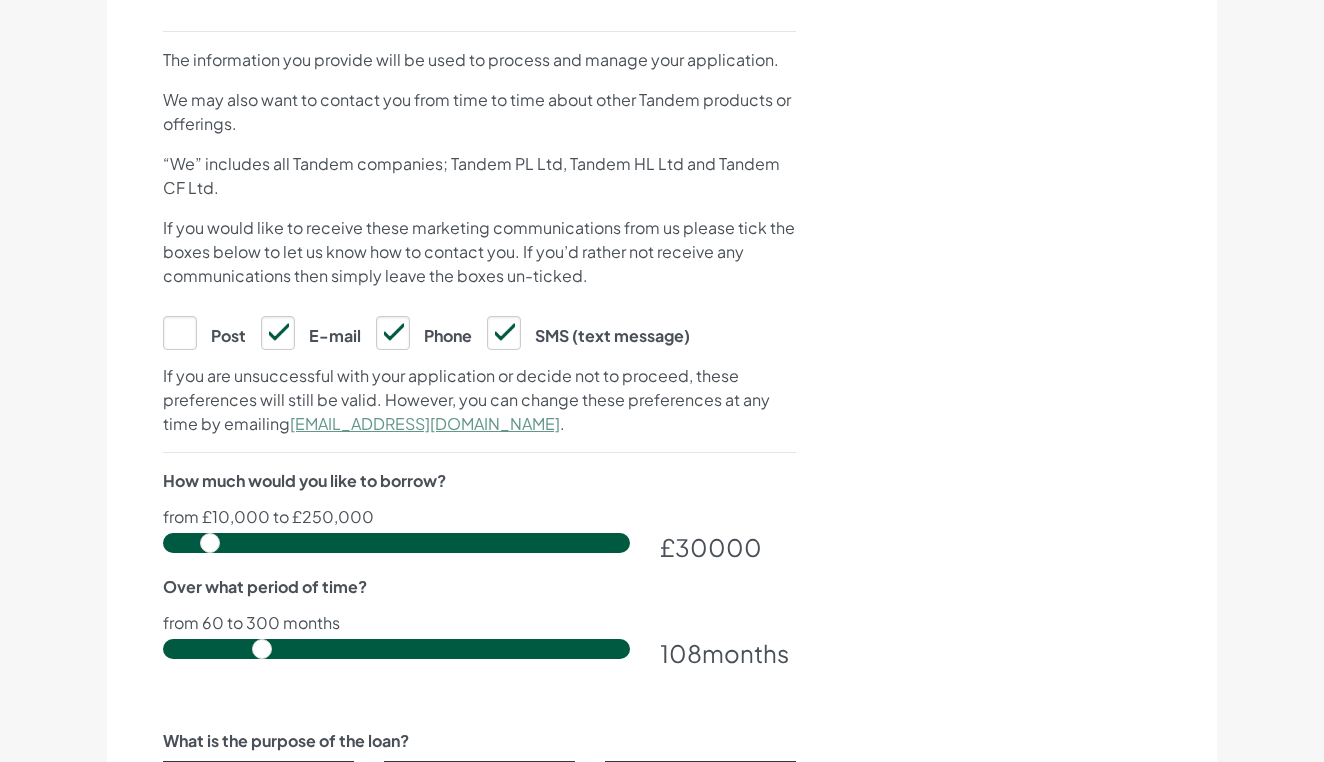 click on "How much would you like to borrow?
from £10,000 to £250,000
£ 30000
Over what period of time?
from 60 to 300 months
108  months" at bounding box center [479, 575] 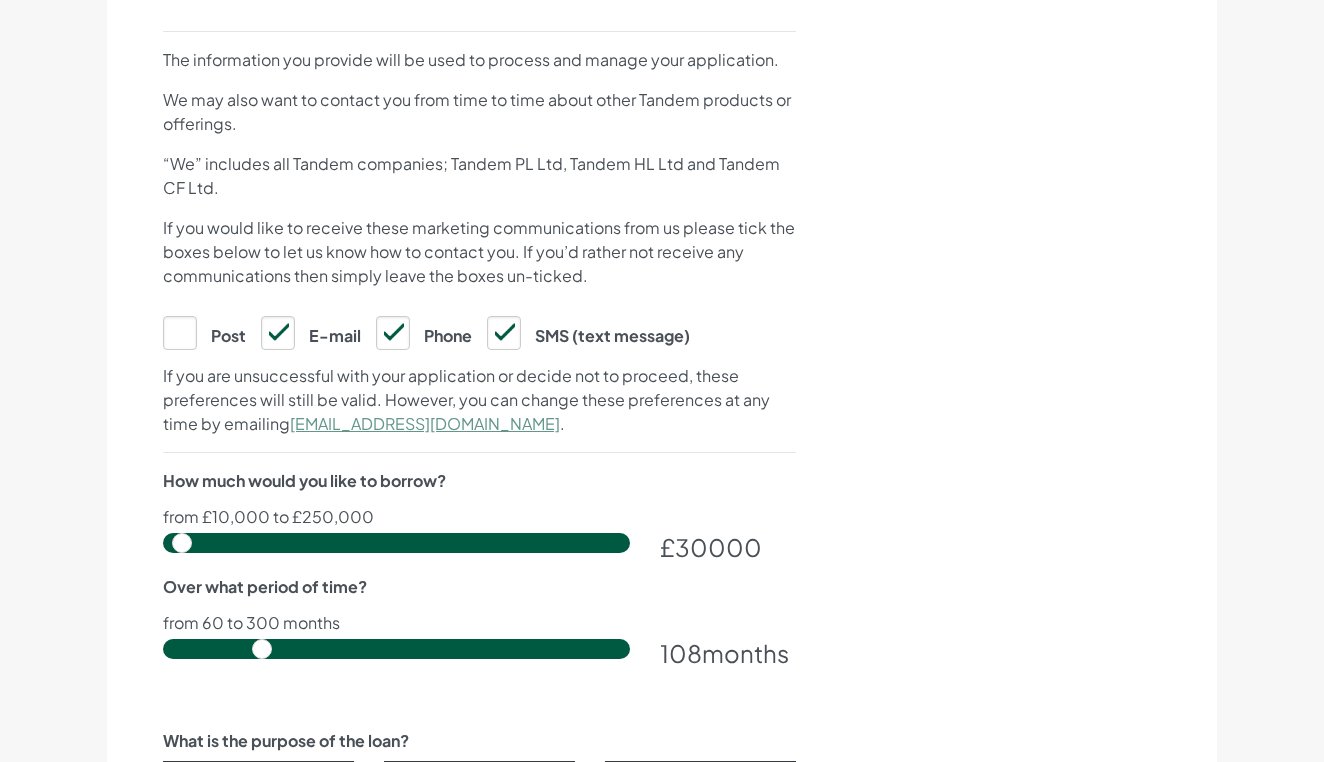 type on "15000" 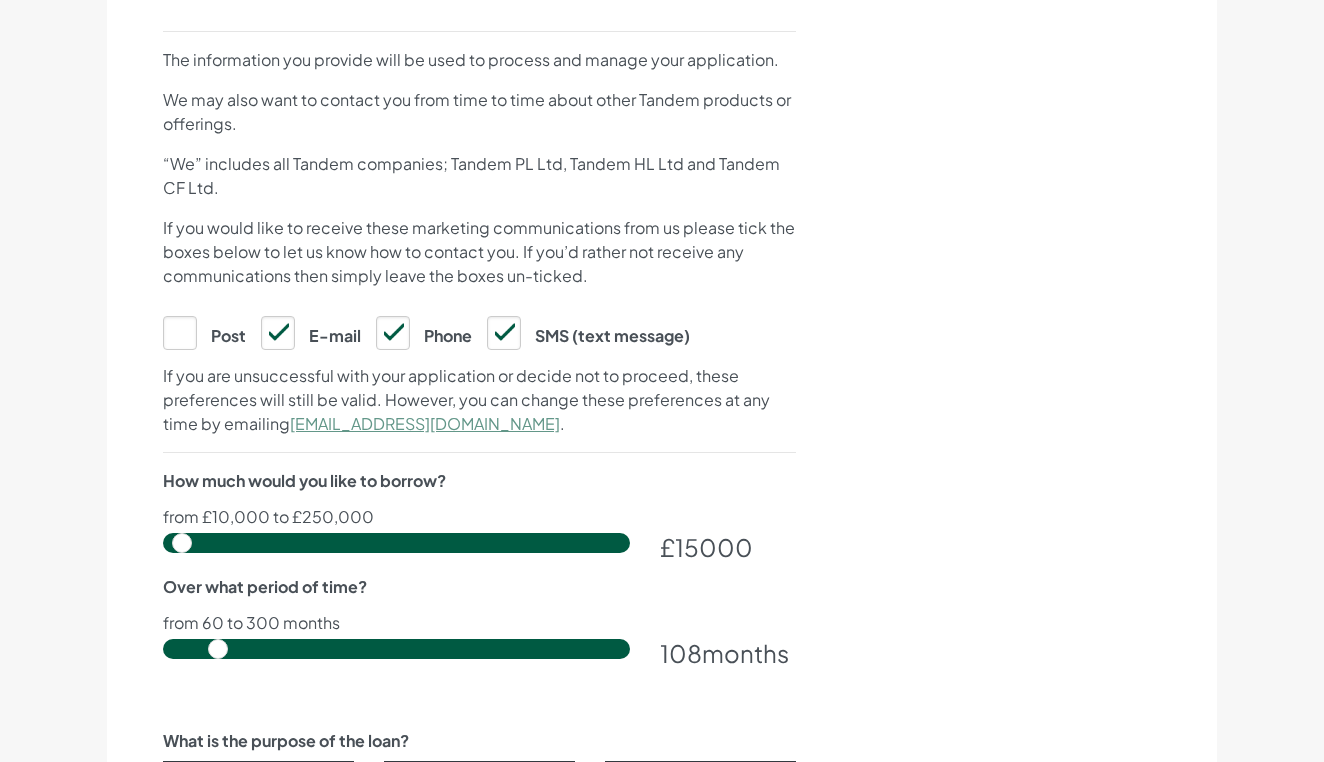 click at bounding box center [396, 649] 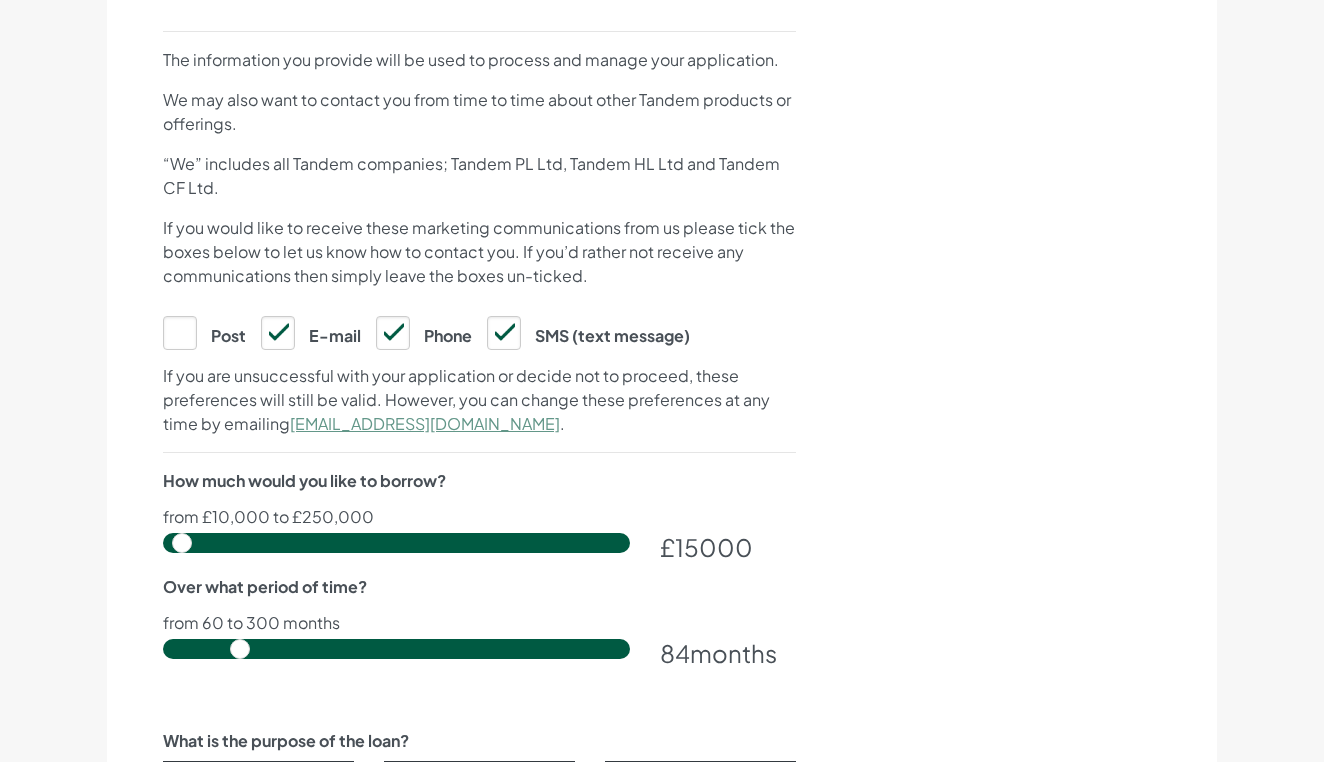 click at bounding box center [396, 649] 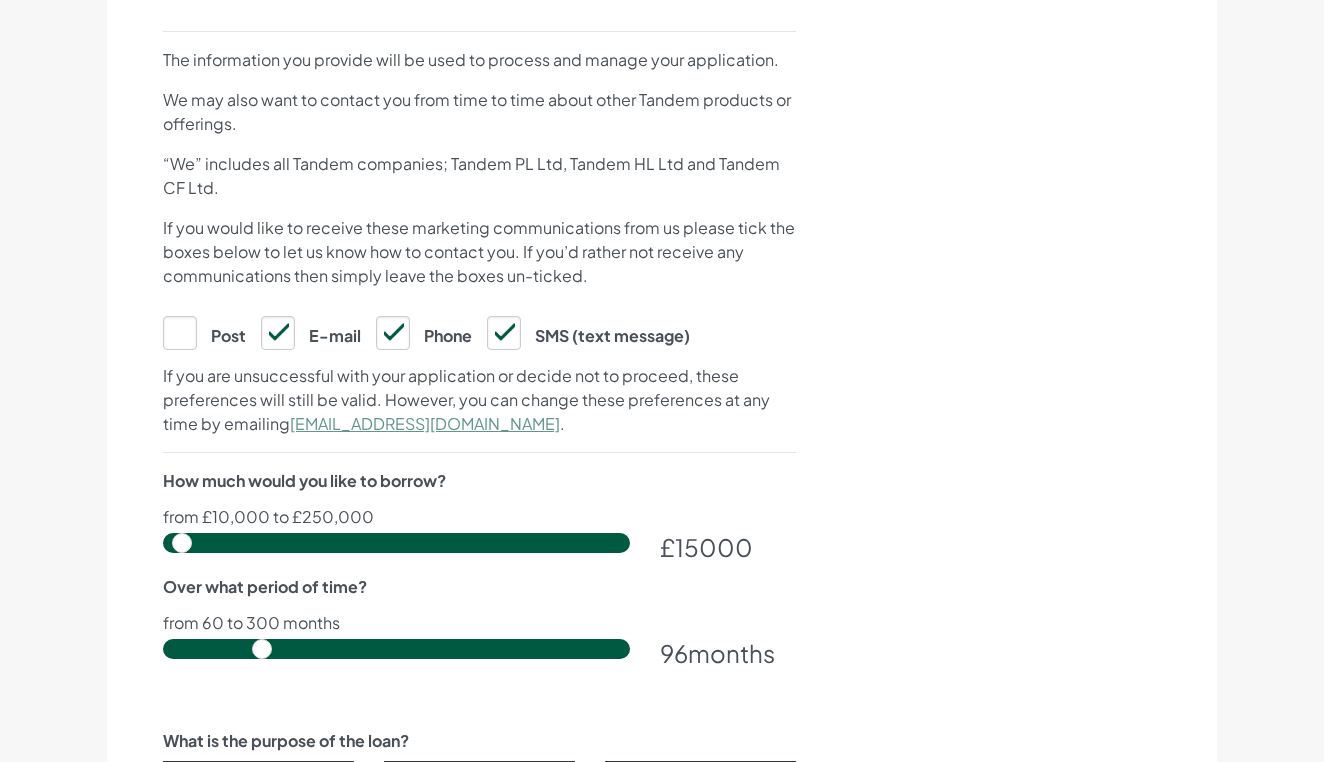 click at bounding box center (396, 649) 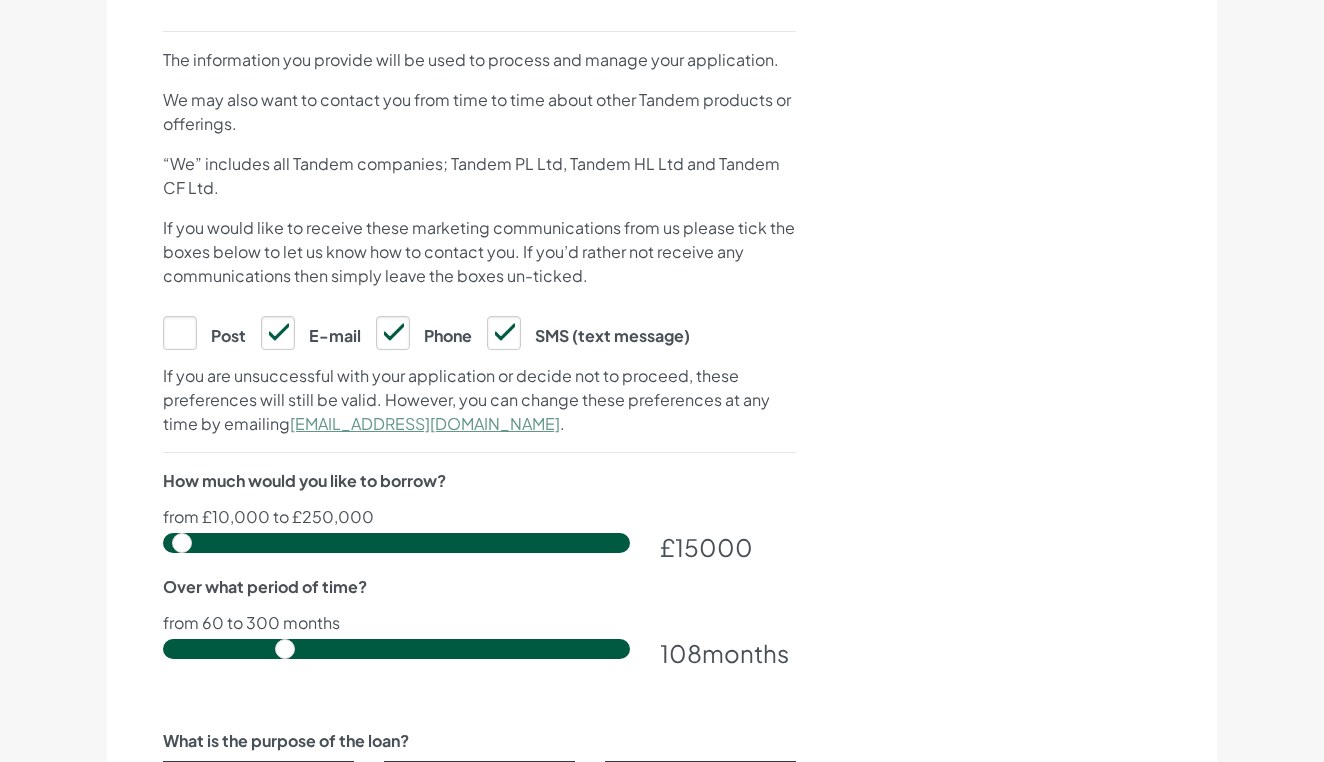 type on "120" 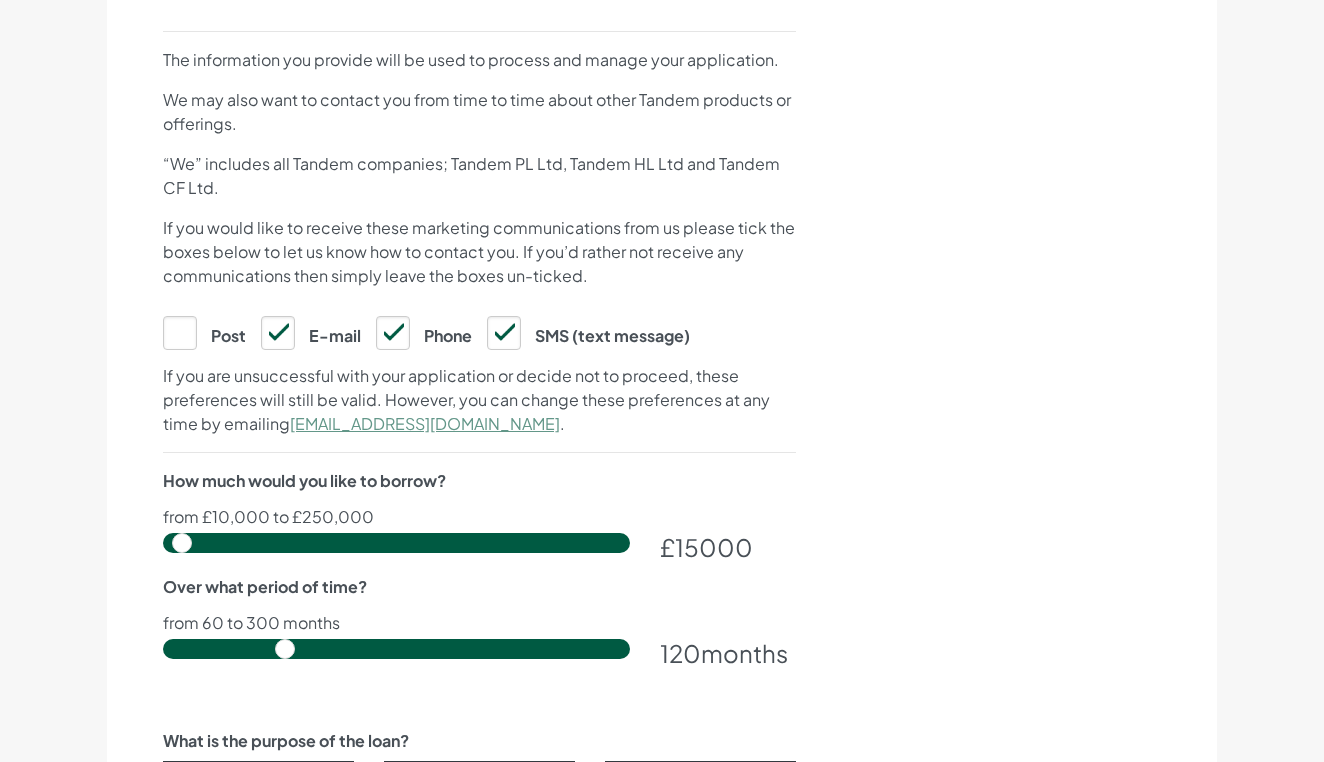 click on "Tell us about you and your loan
To complete your application you’ll need:
Your address details
Your employment details
Your salary details" at bounding box center [1030, 229] 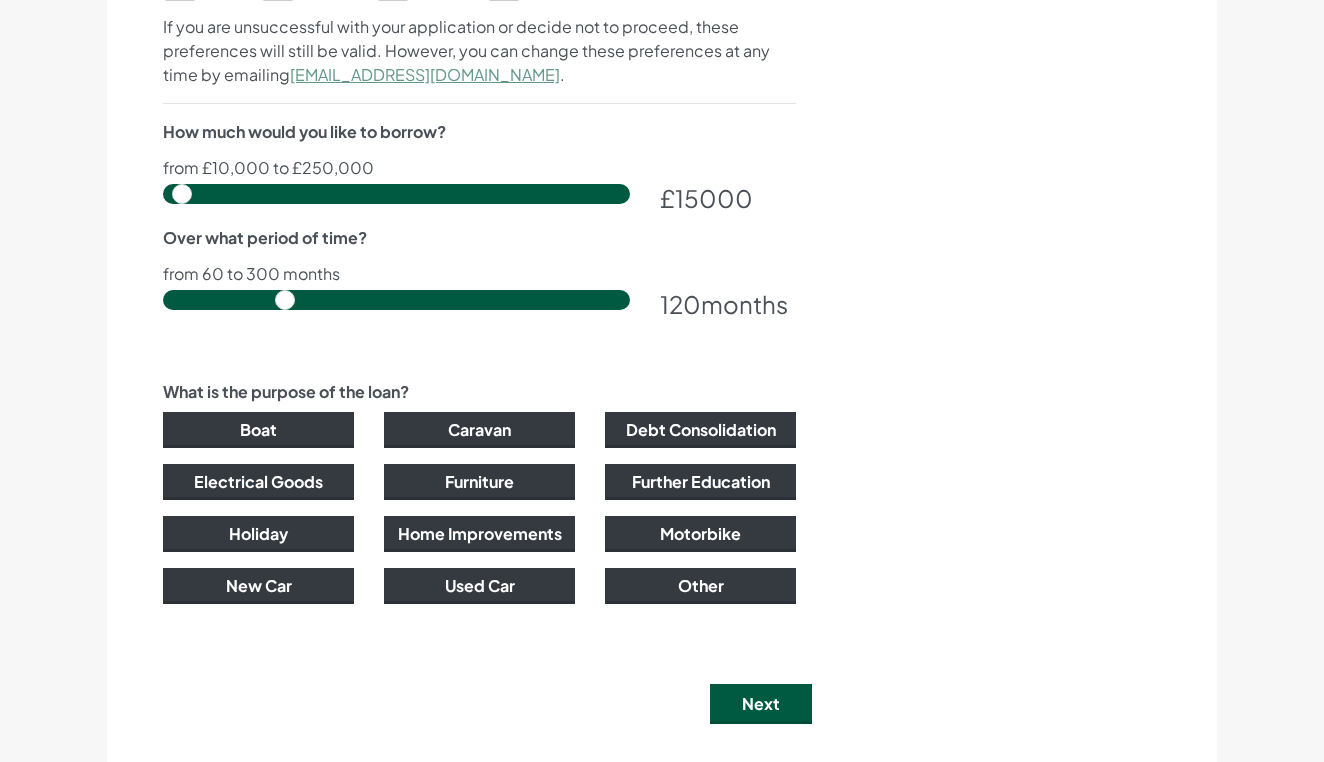 scroll, scrollTop: 1213, scrollLeft: 0, axis: vertical 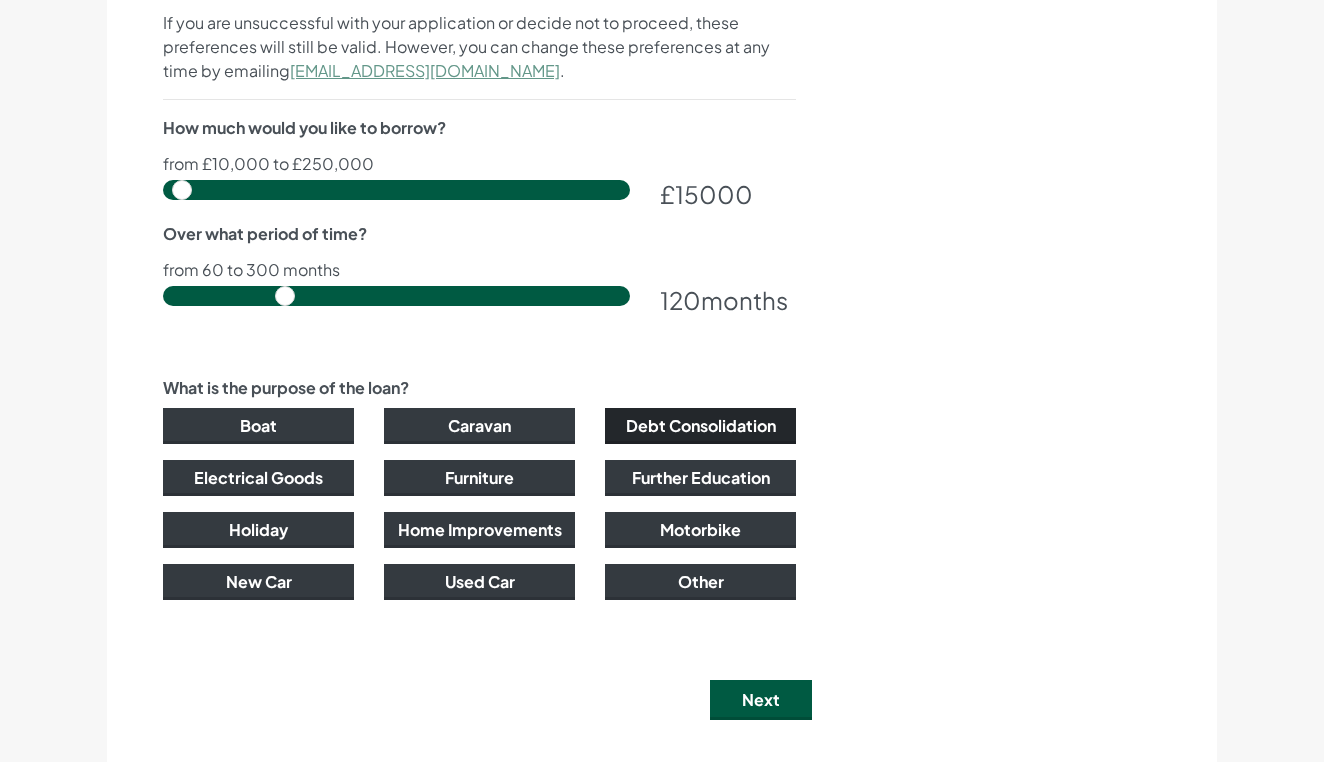 click on "Debt Consolidation" at bounding box center [700, 426] 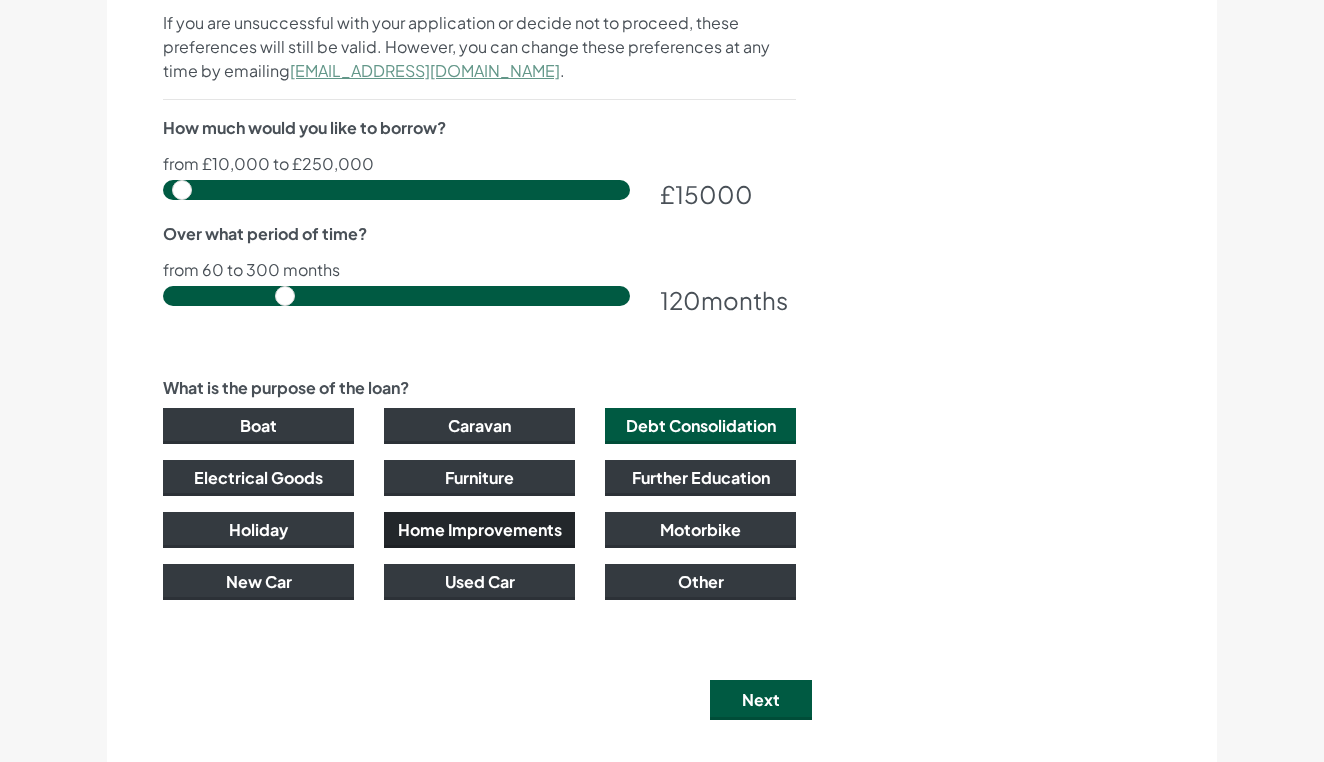 click on "Home Improvements" at bounding box center (479, 530) 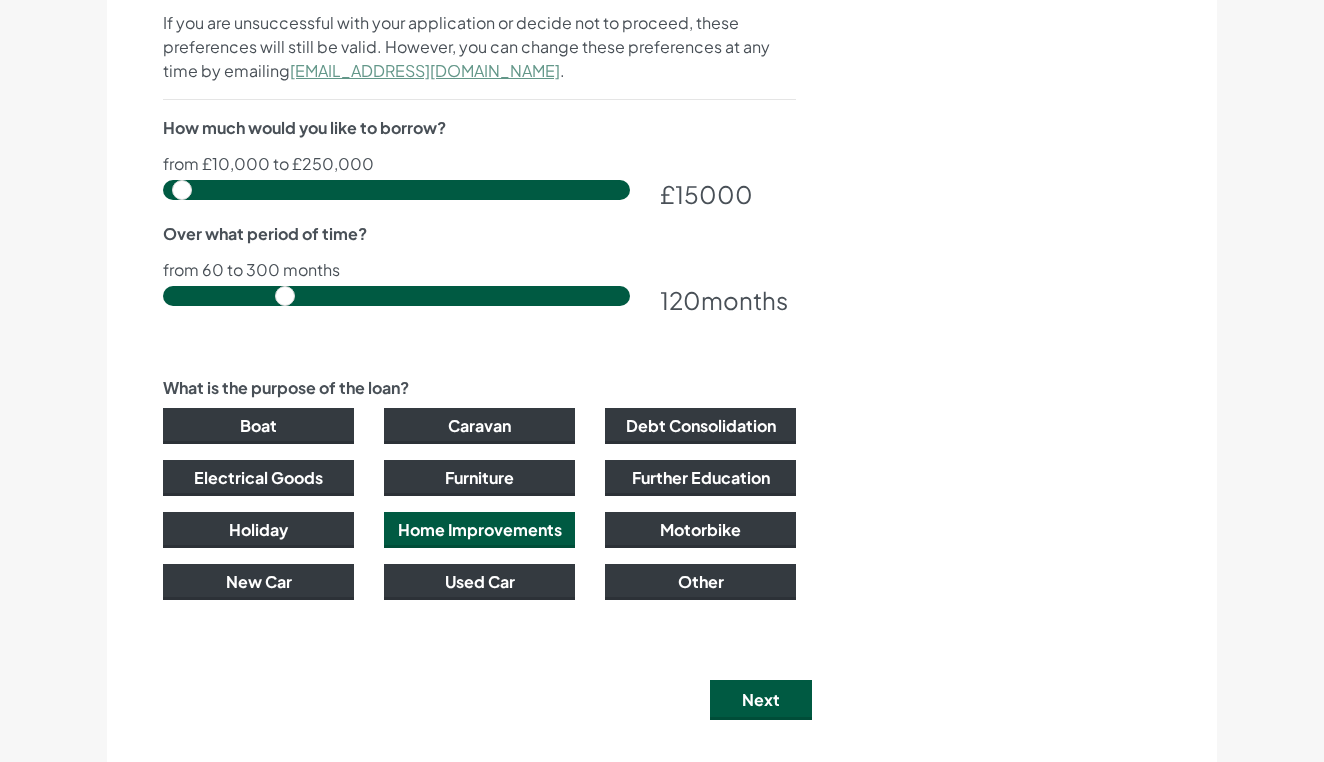 click on "Next" at bounding box center [761, 700] 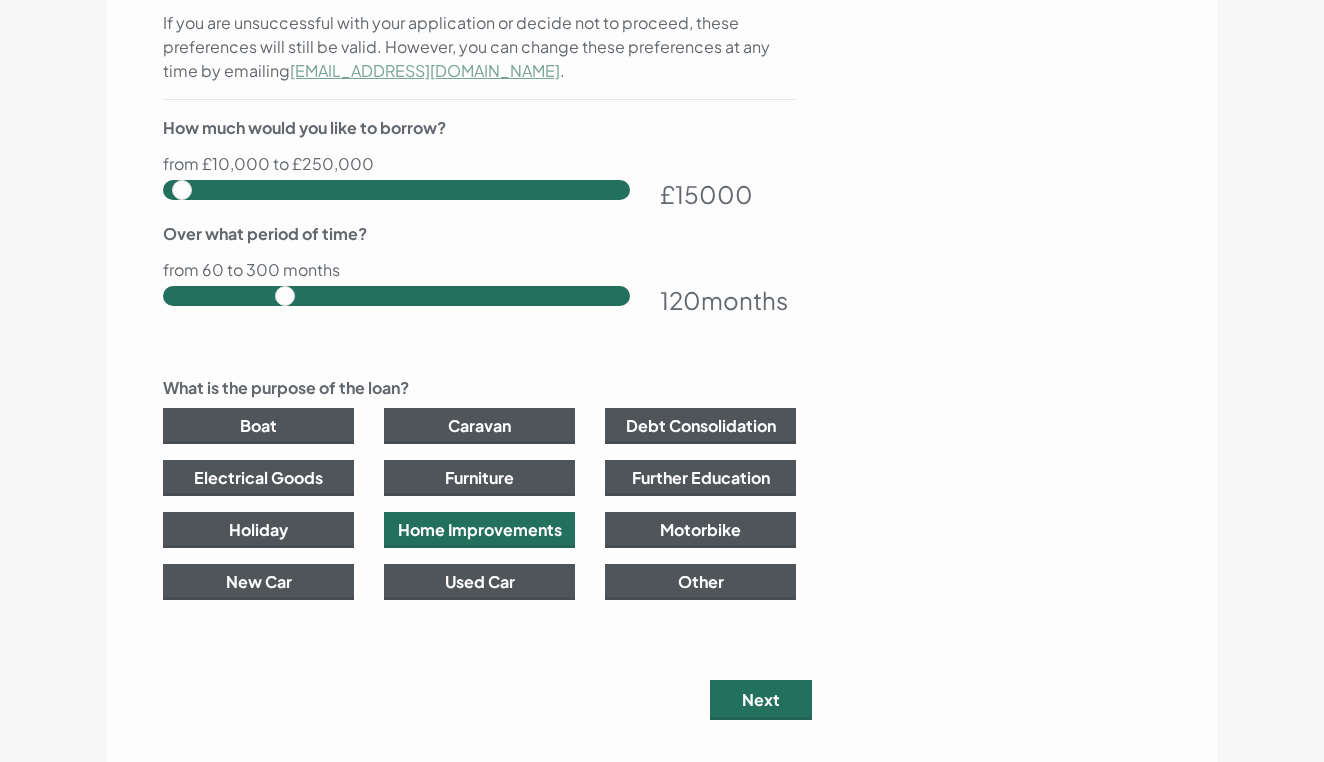 scroll, scrollTop: 0, scrollLeft: 0, axis: both 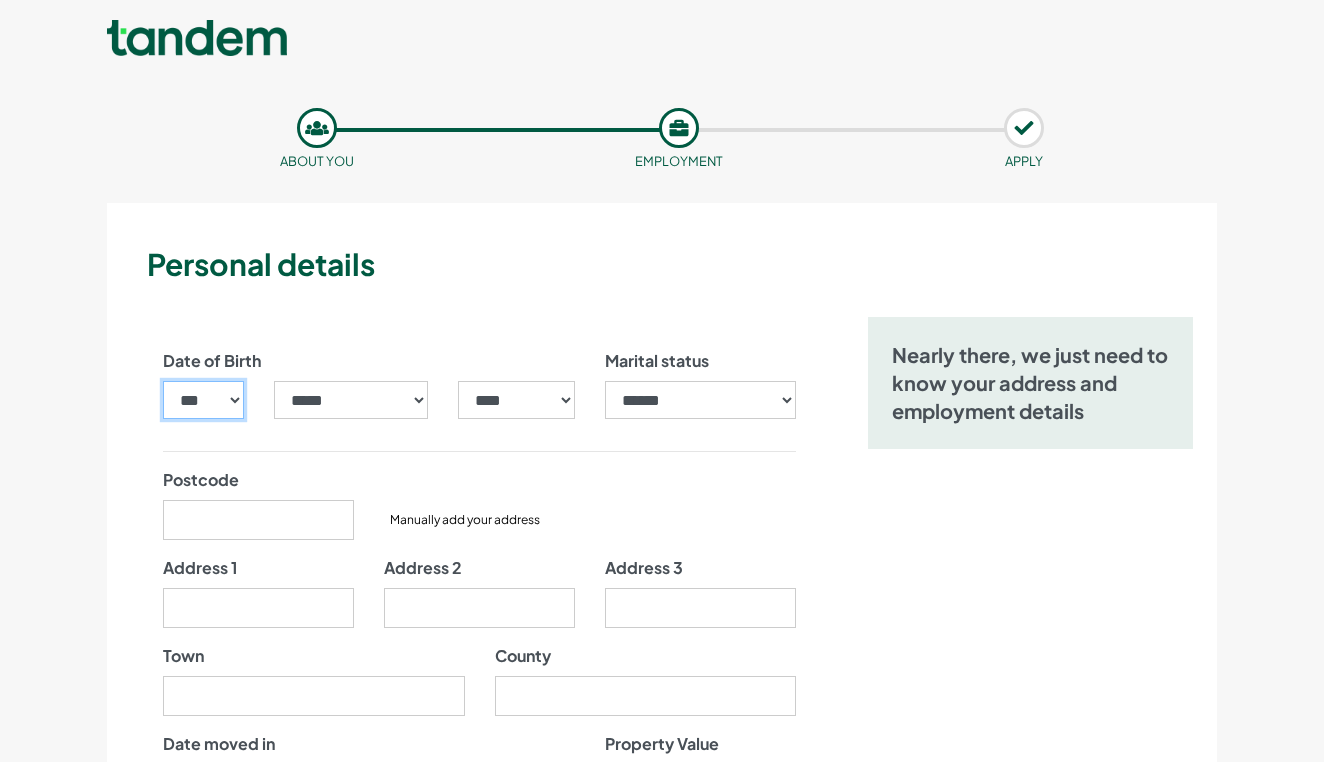 select on "**" 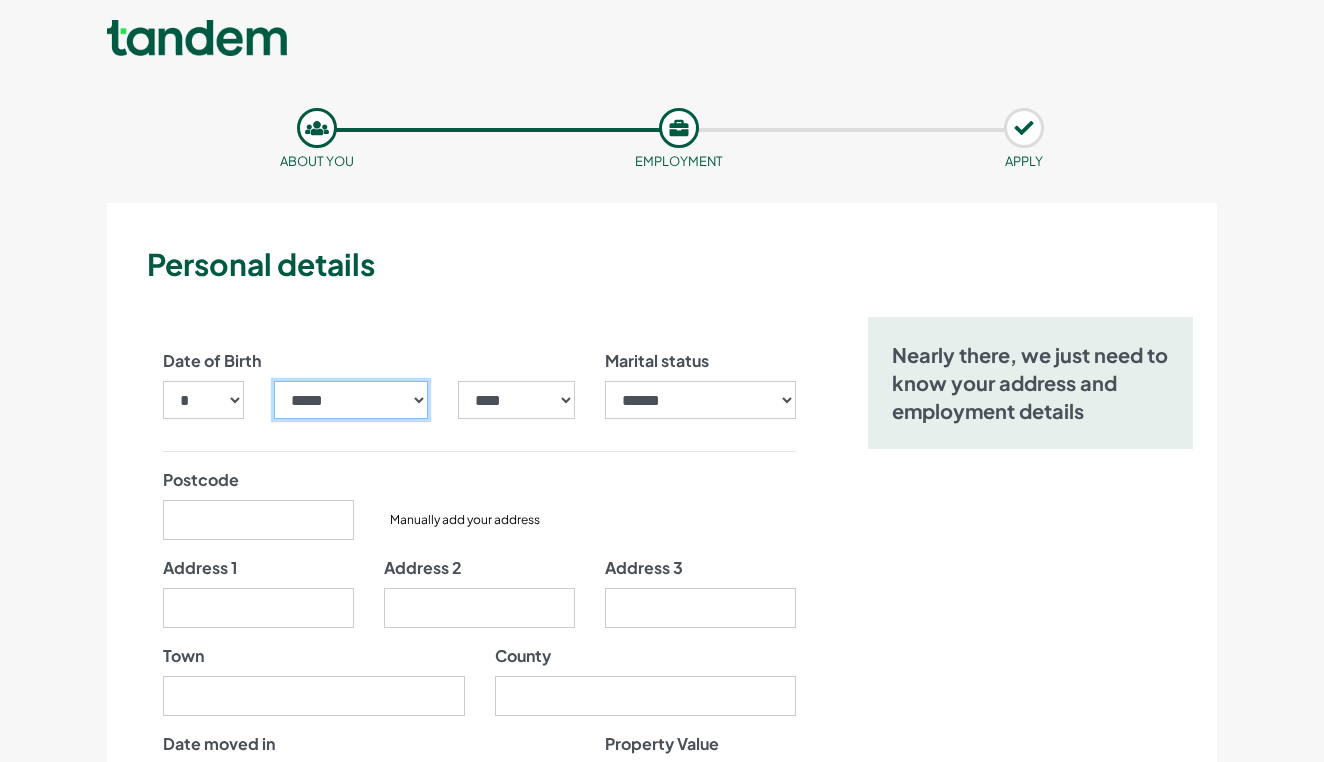 select on "**" 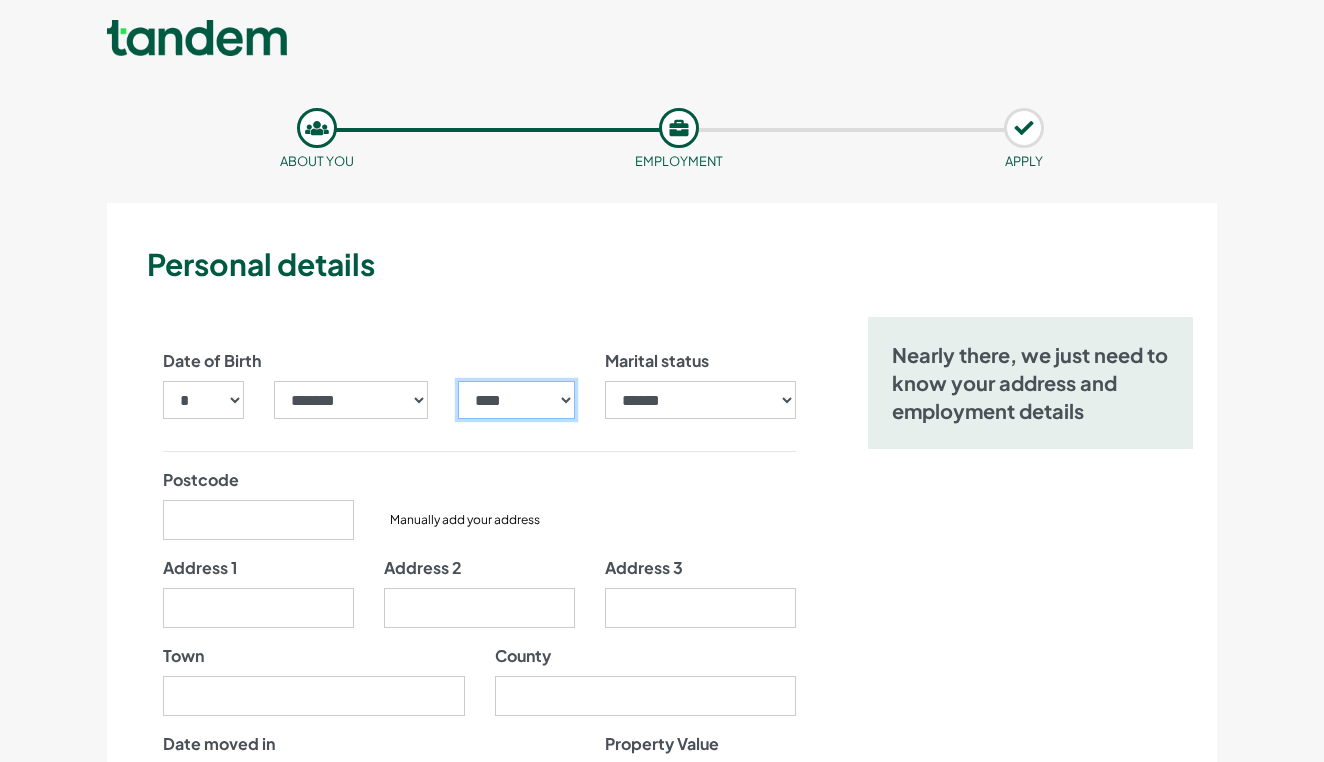 select on "****" 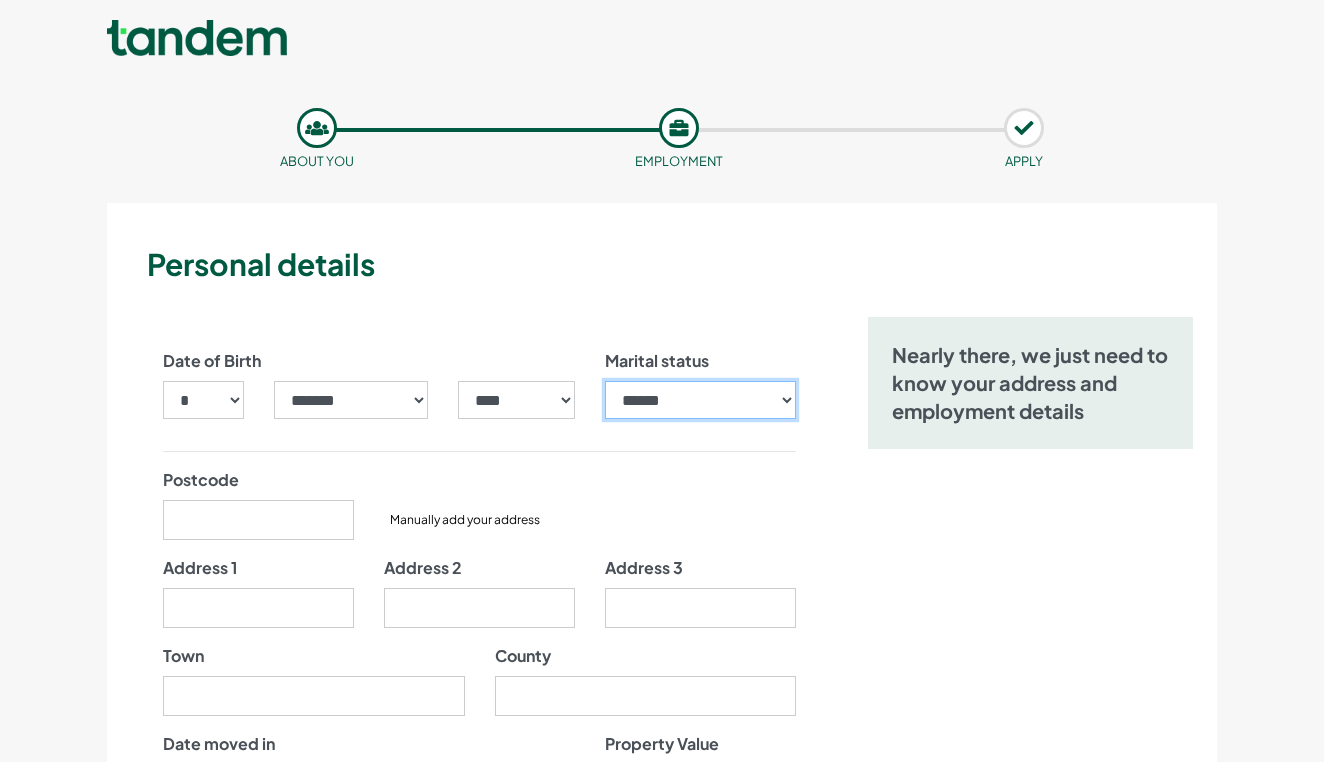 select on "**********" 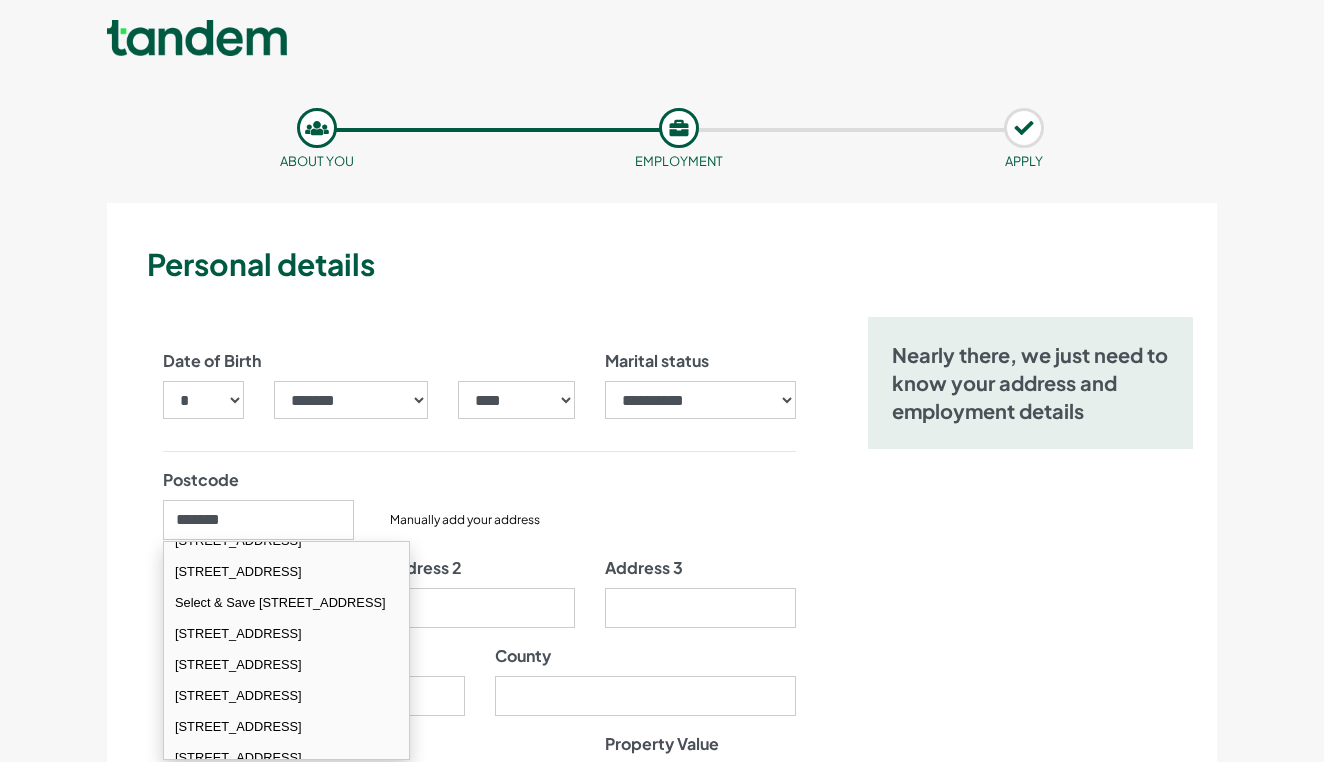 scroll, scrollTop: 244, scrollLeft: 0, axis: vertical 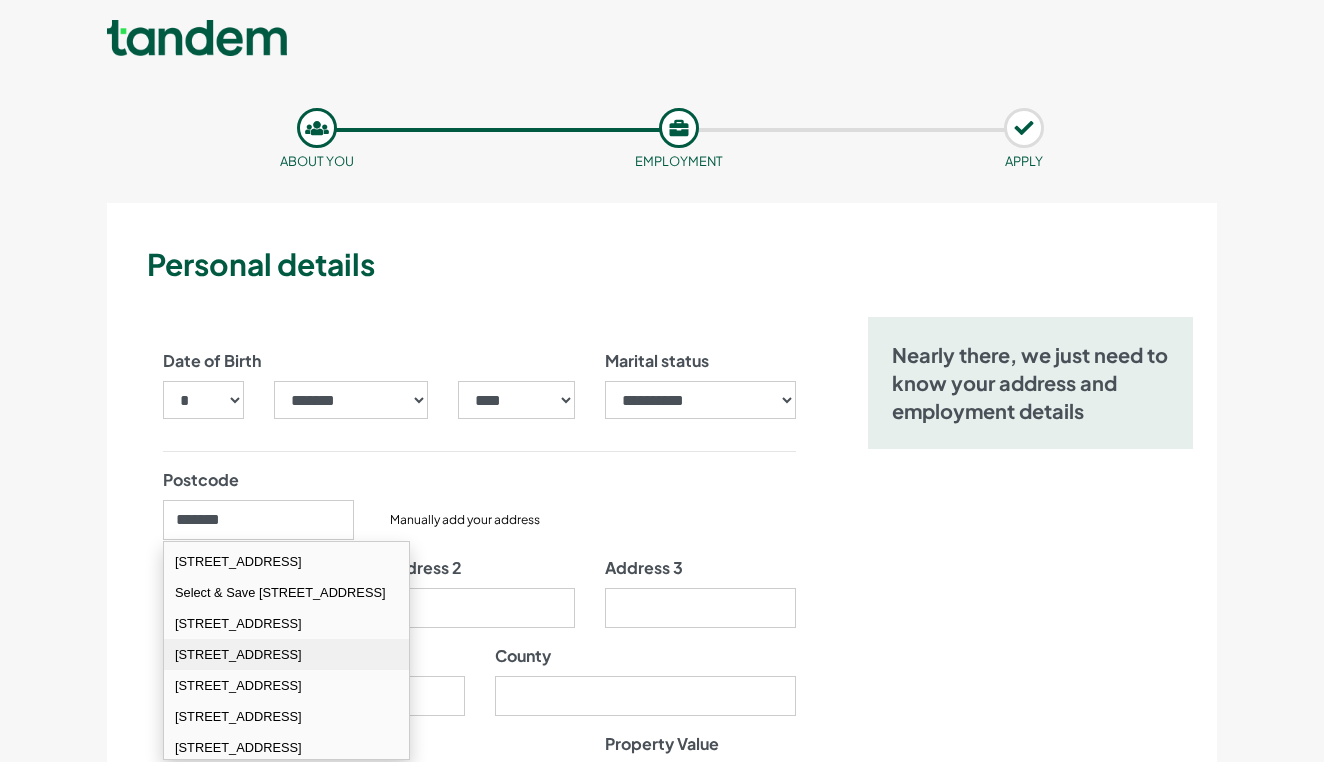 click on "130 Parkhouse Farm Way Havant PO9 4DP" at bounding box center [286, 654] 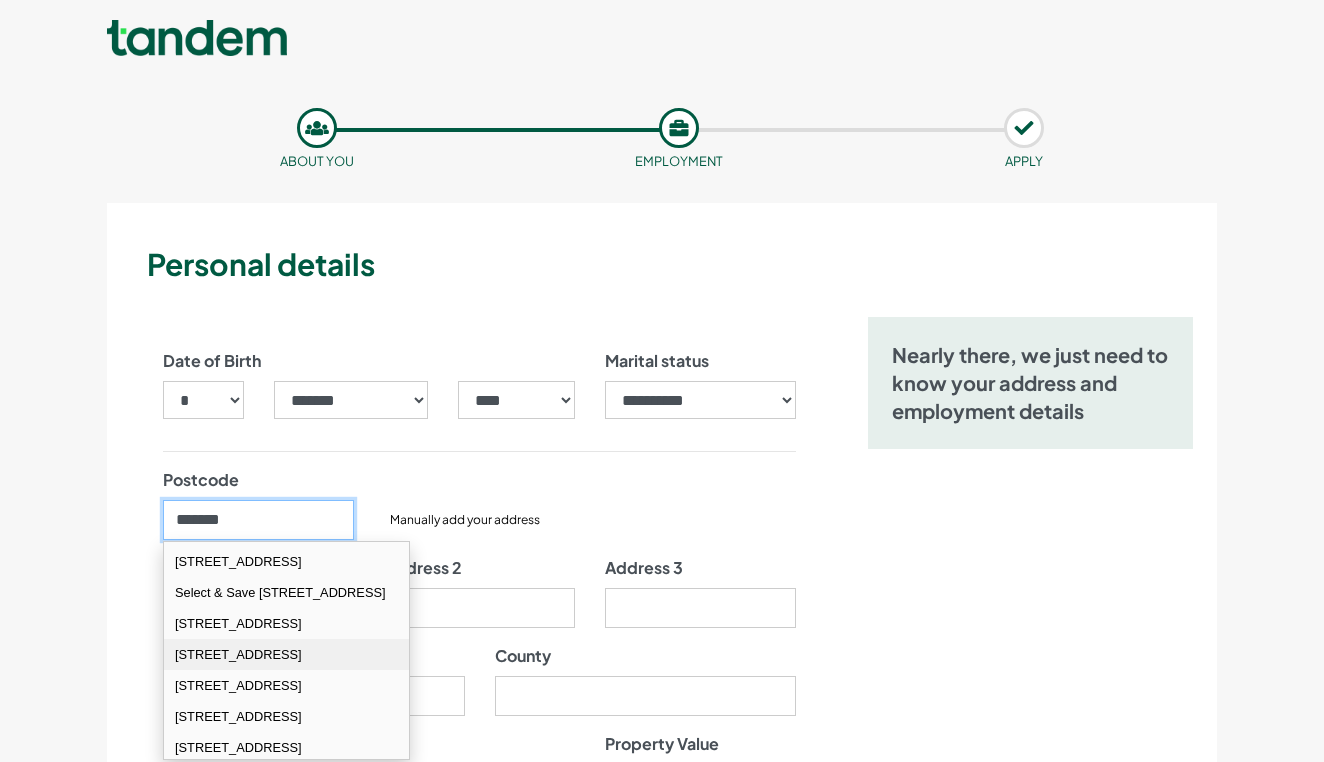 type on "*******" 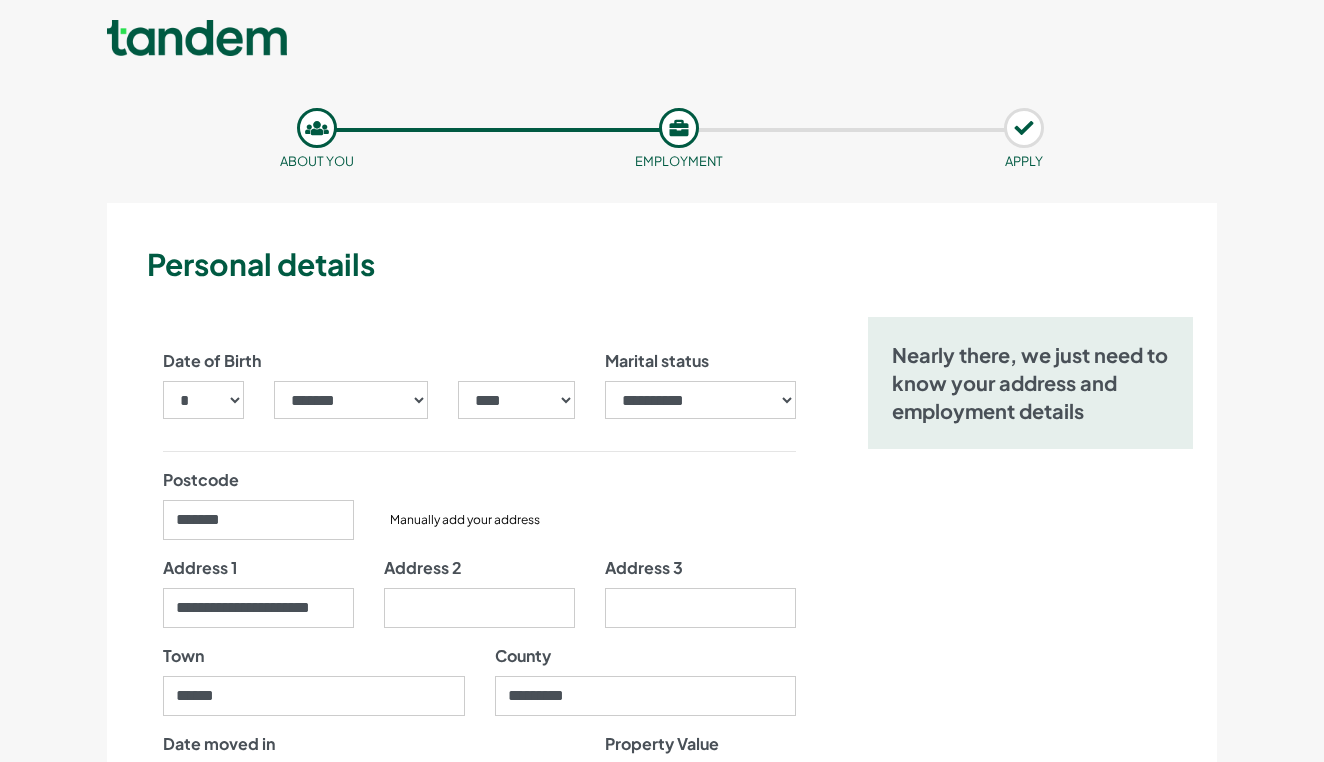 click on "Nearly there, we just need to know your address and employment details" at bounding box center (1030, 1317) 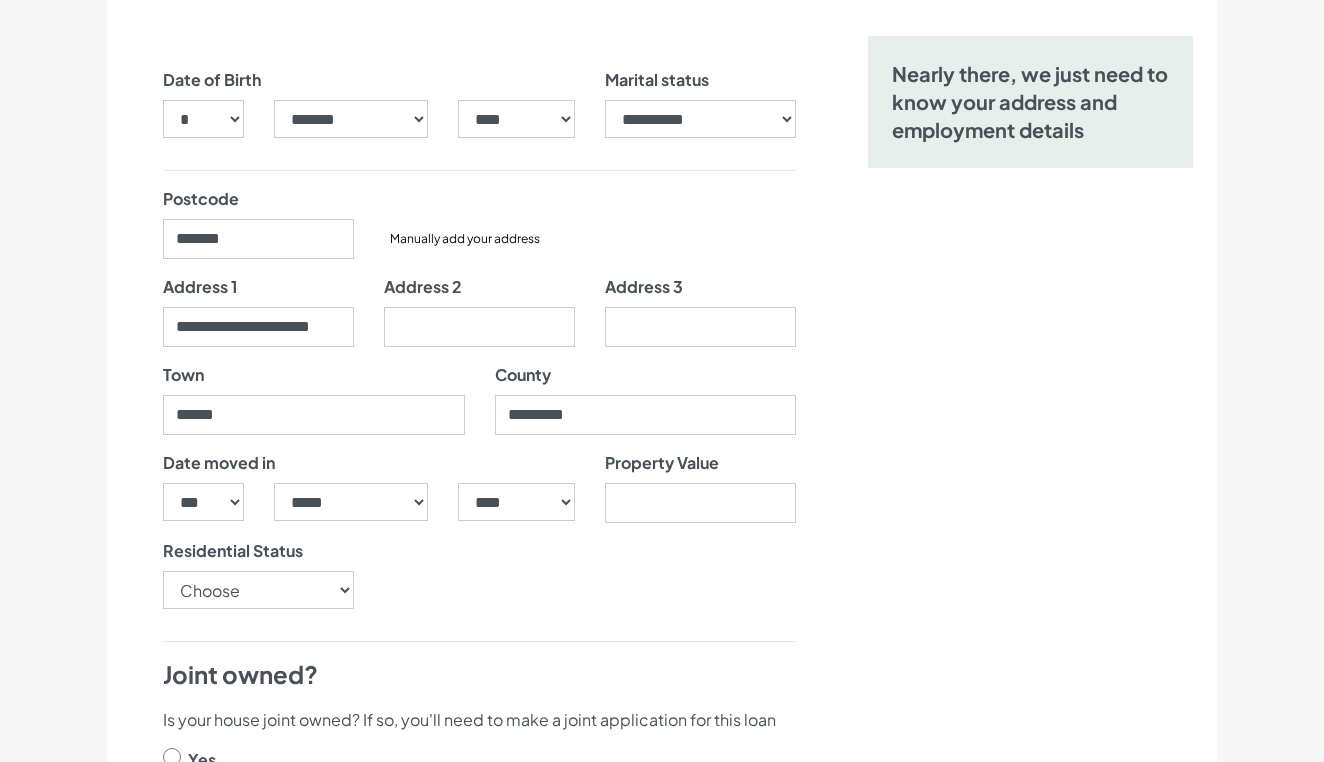 scroll, scrollTop: 288, scrollLeft: 0, axis: vertical 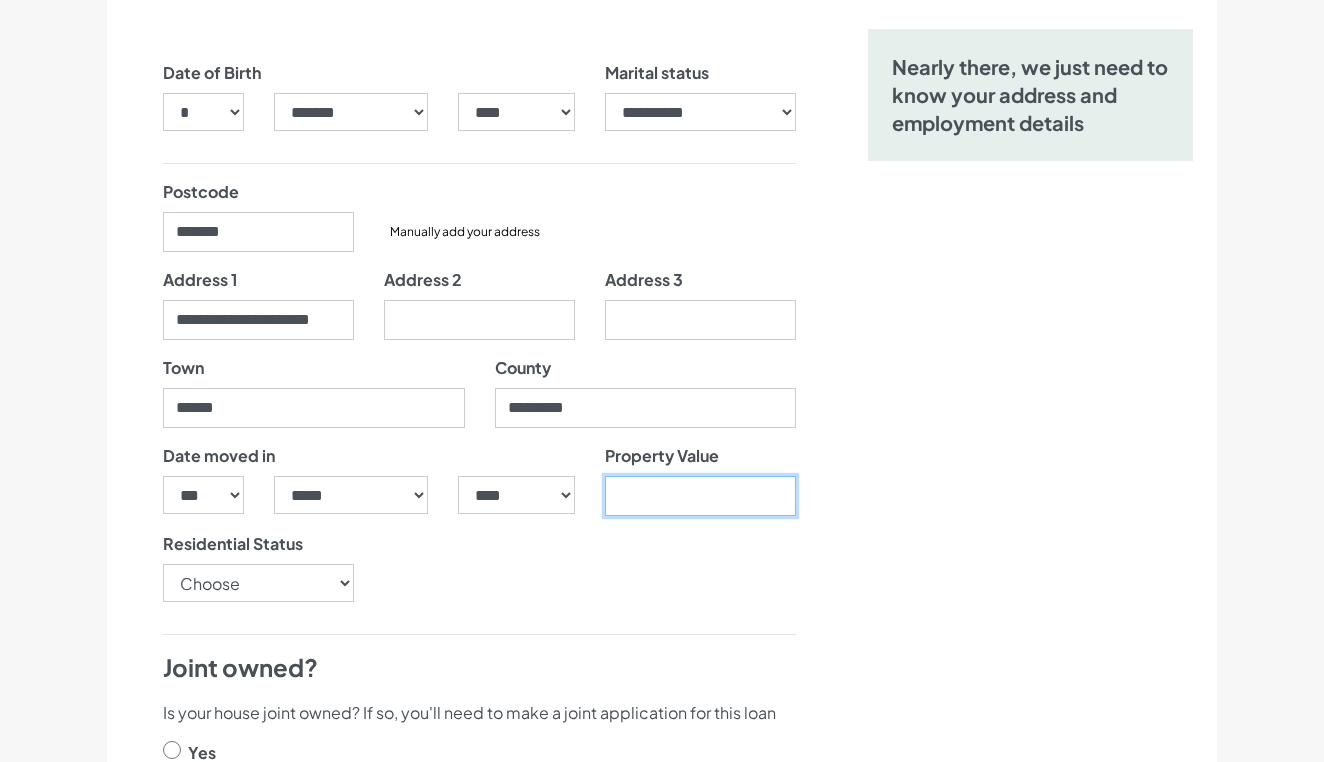 click on "Property Value" at bounding box center (700, 496) 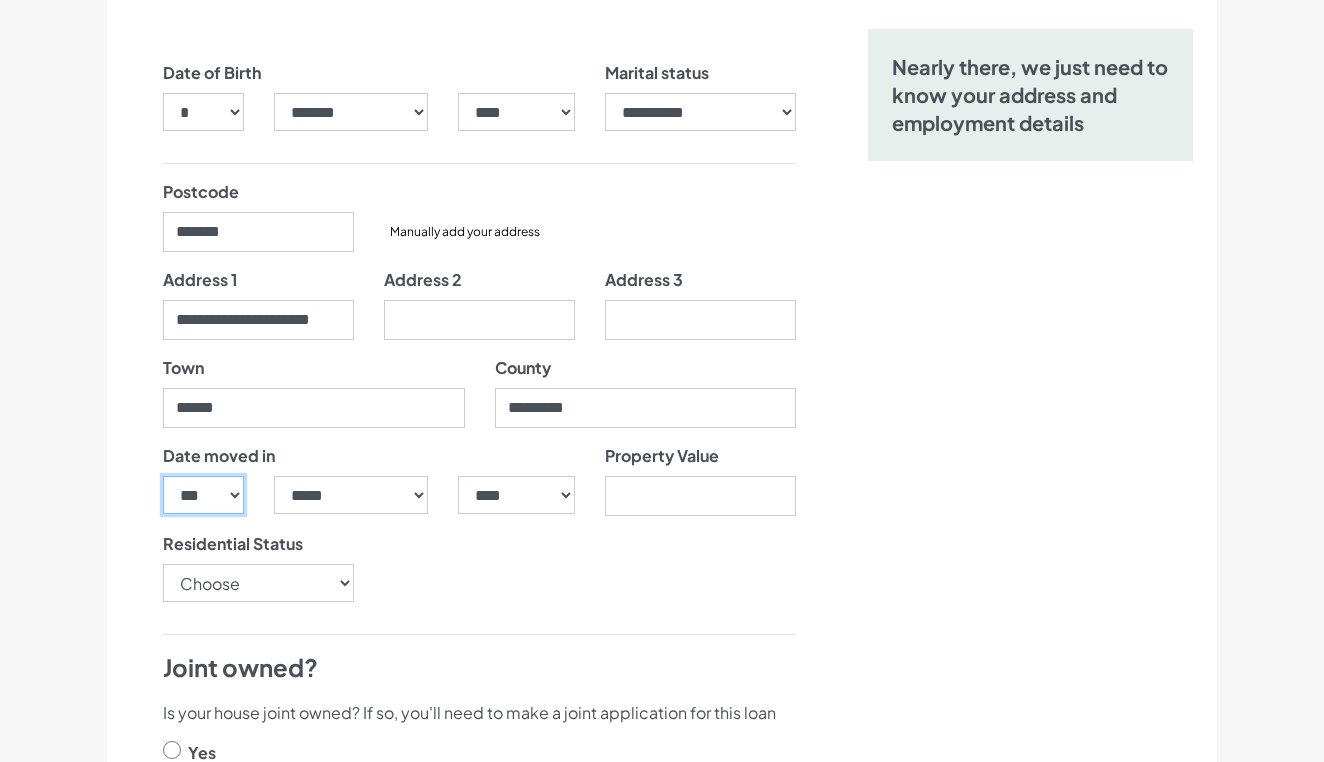 select on "**" 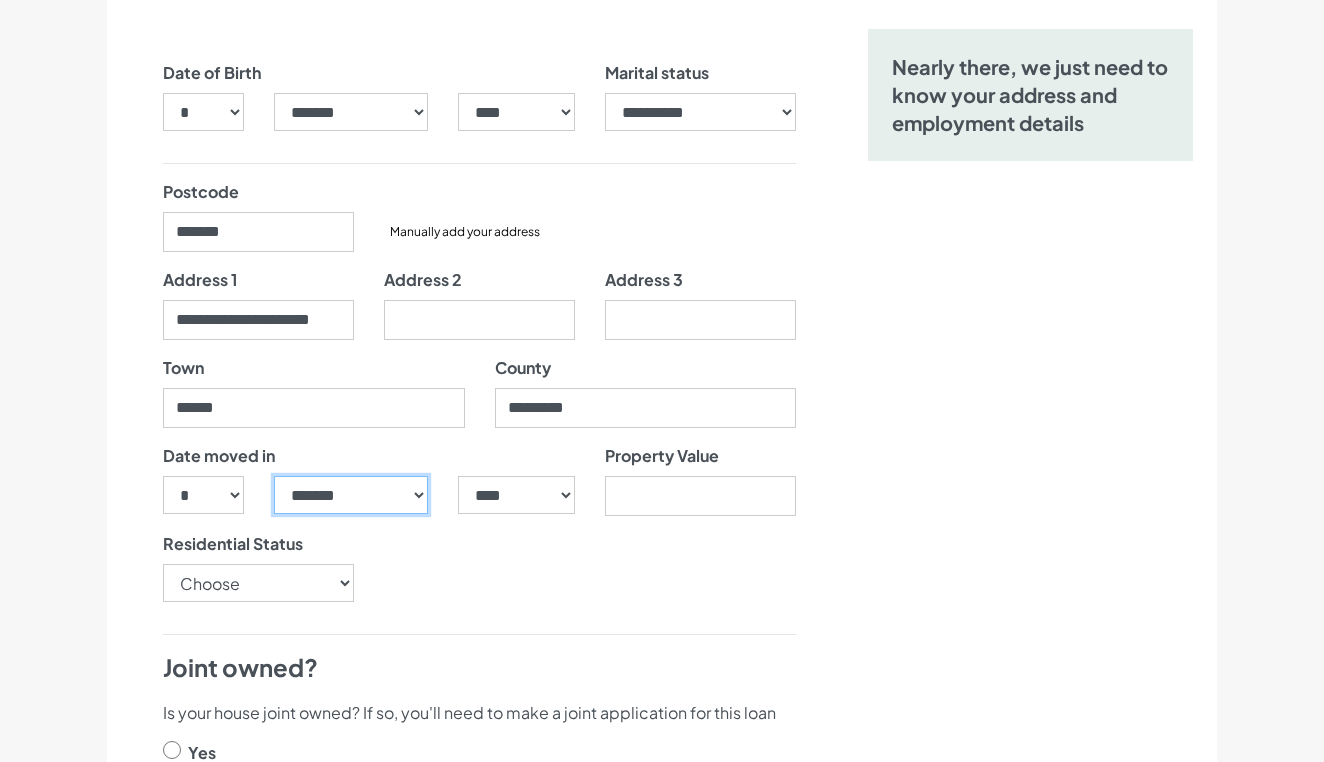 select on "**" 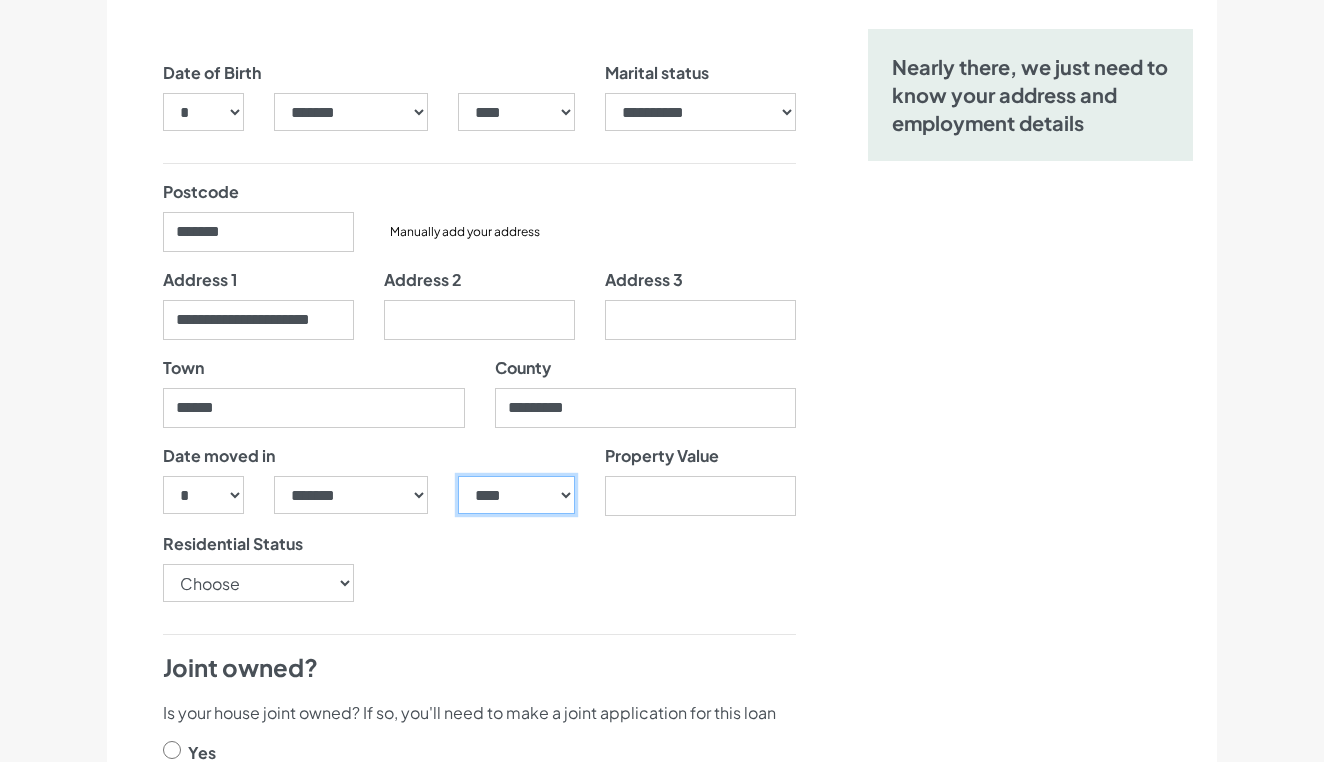 select on "****" 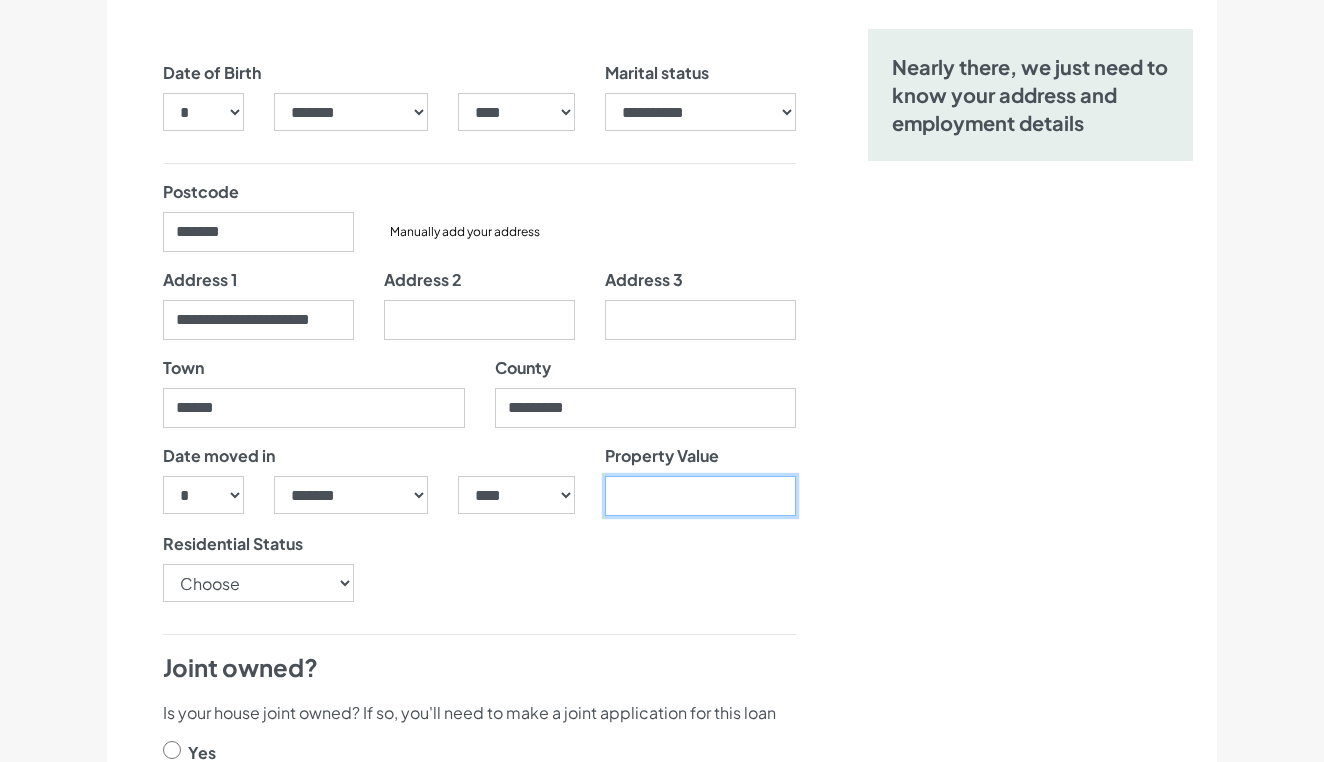 click on "Property Value" at bounding box center [700, 496] 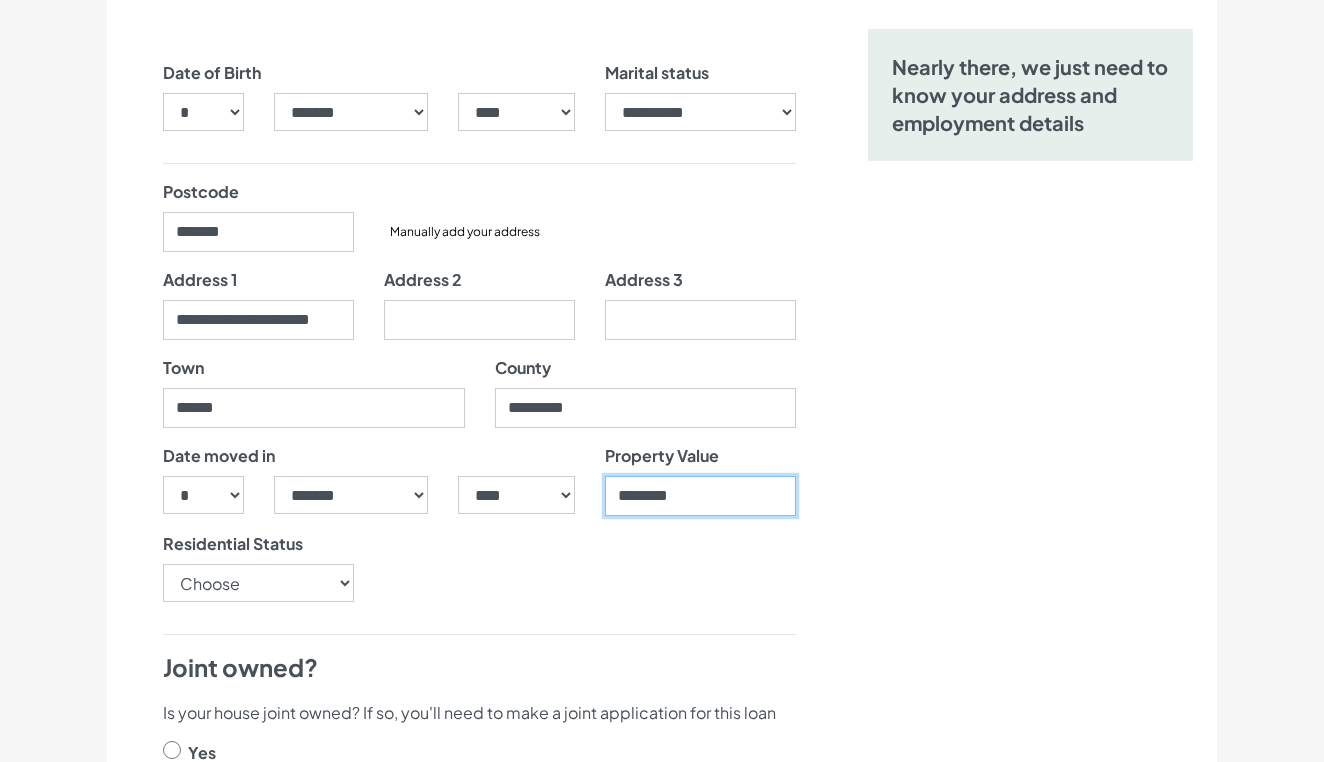 type on "********" 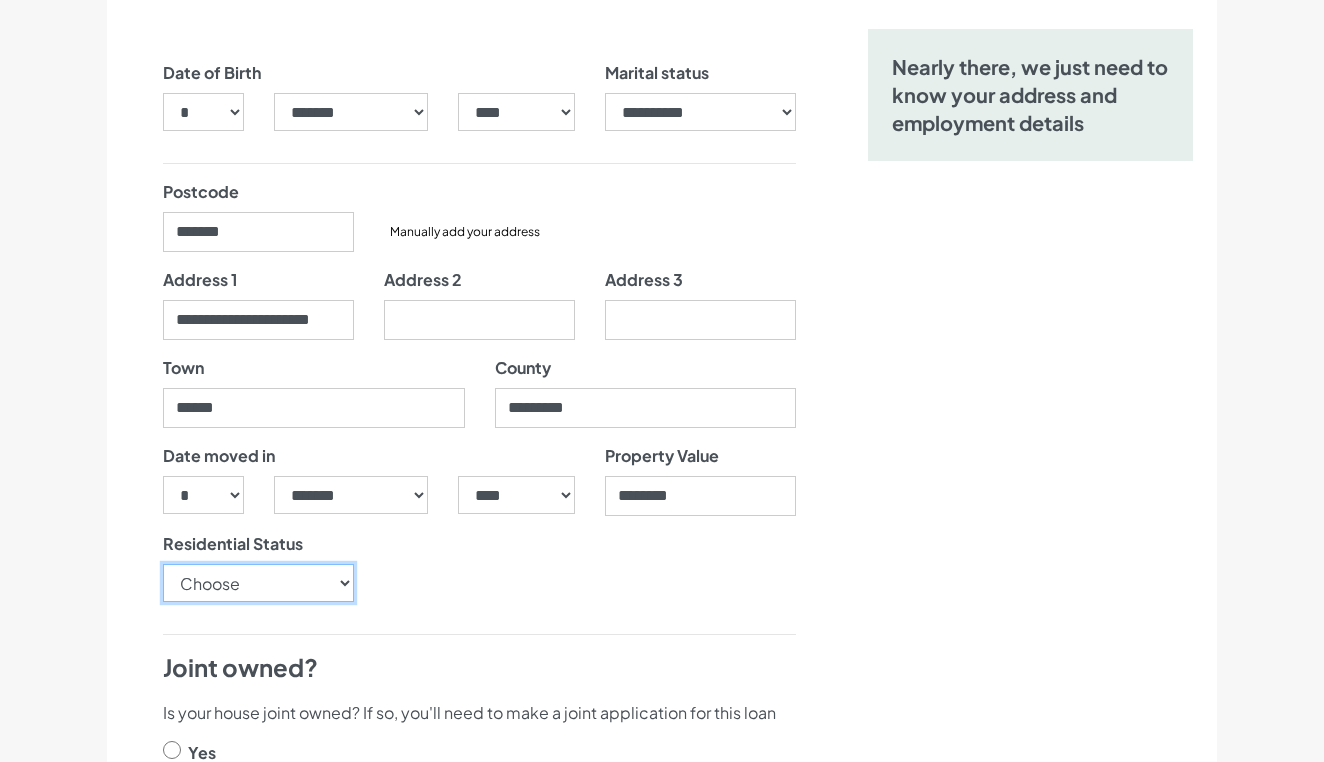 select on "OwnerOccupier" 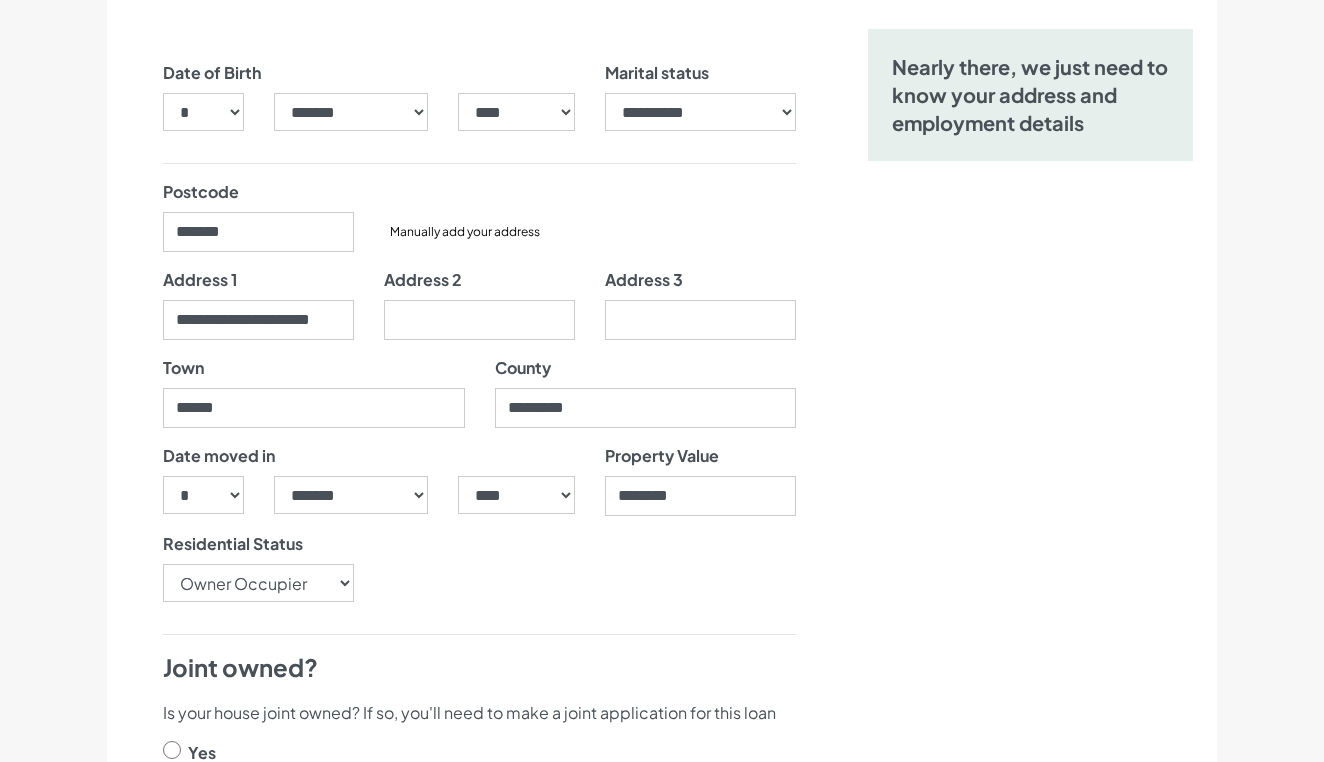 click on "Date of Birth
***
* * * * * * * * * ** ** ** ** ** ** ** ** ** ** ** ** ** ** ** ** ** ** ** ** ** **
*****
*******
********
*****
*****
***
****
****
******
********* *" at bounding box center [479, 1029] 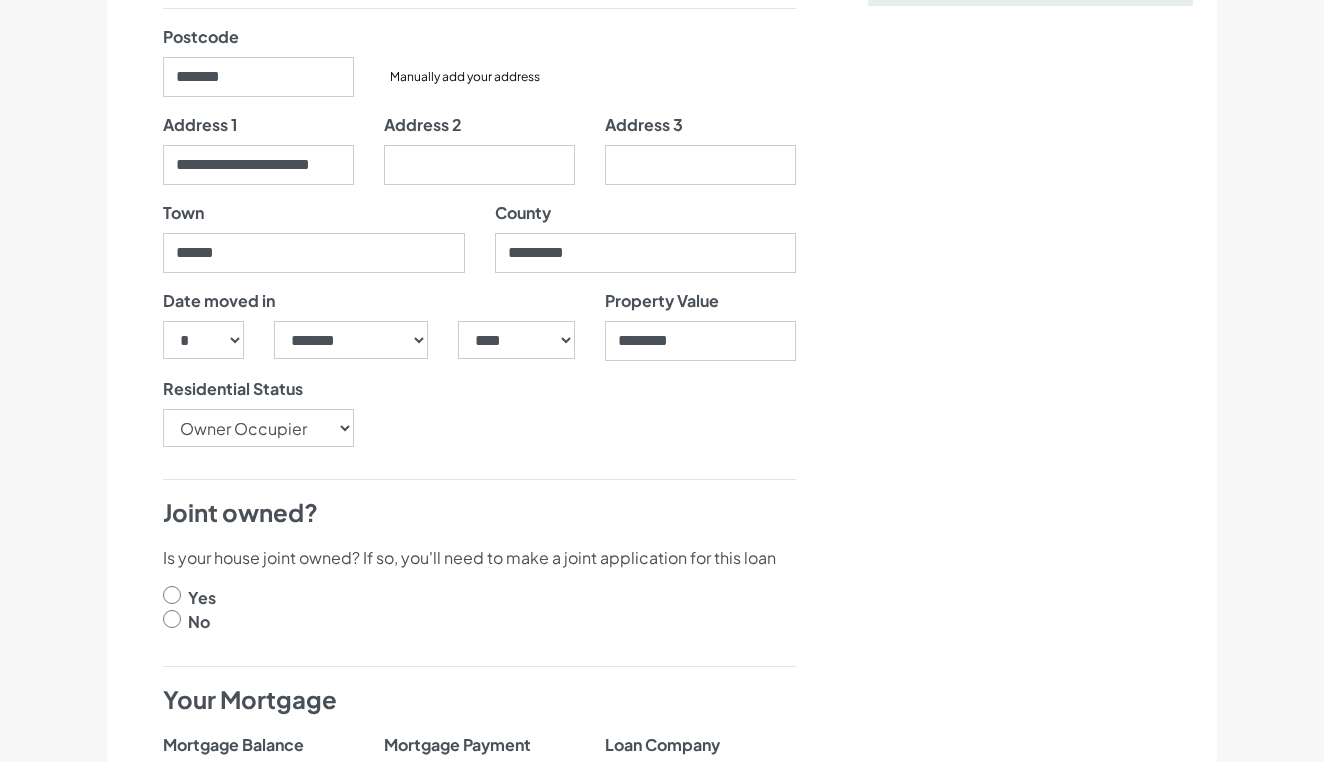 scroll, scrollTop: 451, scrollLeft: 0, axis: vertical 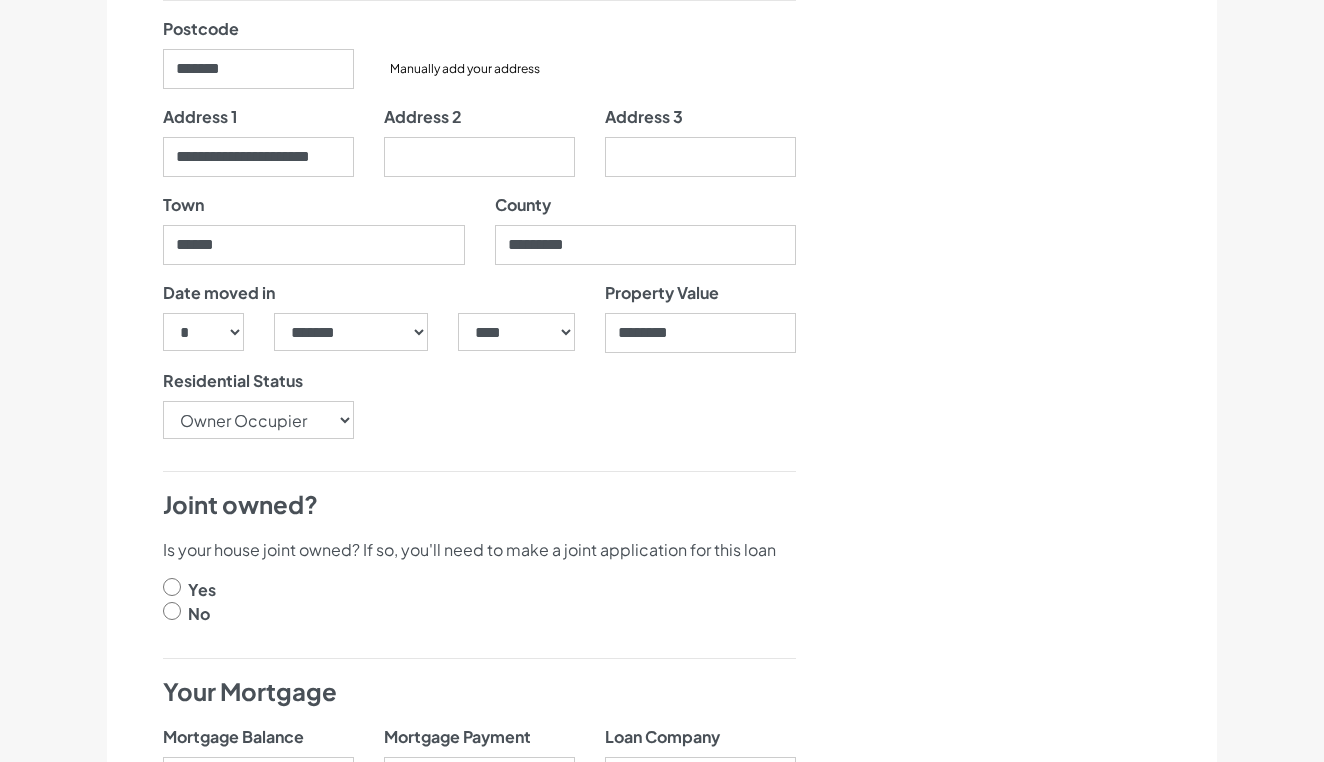 click at bounding box center (172, 611) 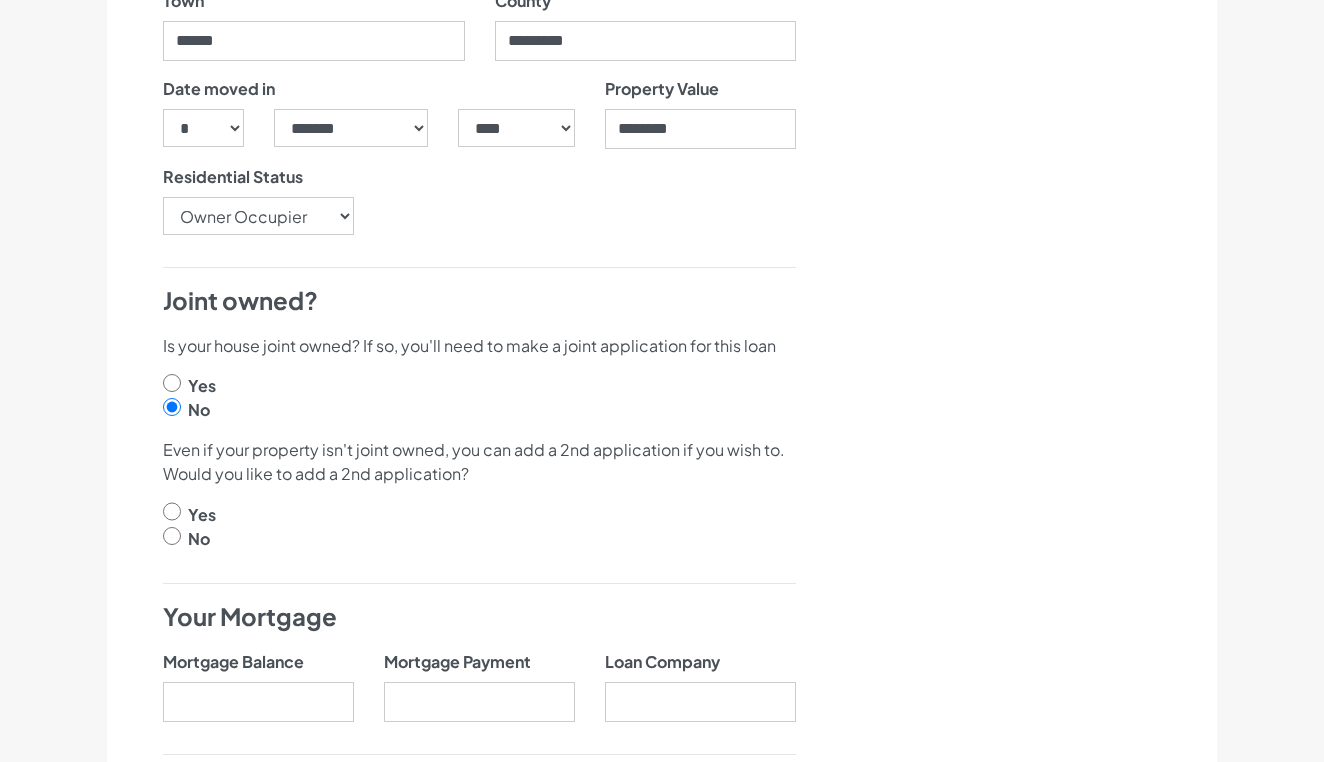 scroll, scrollTop: 676, scrollLeft: 0, axis: vertical 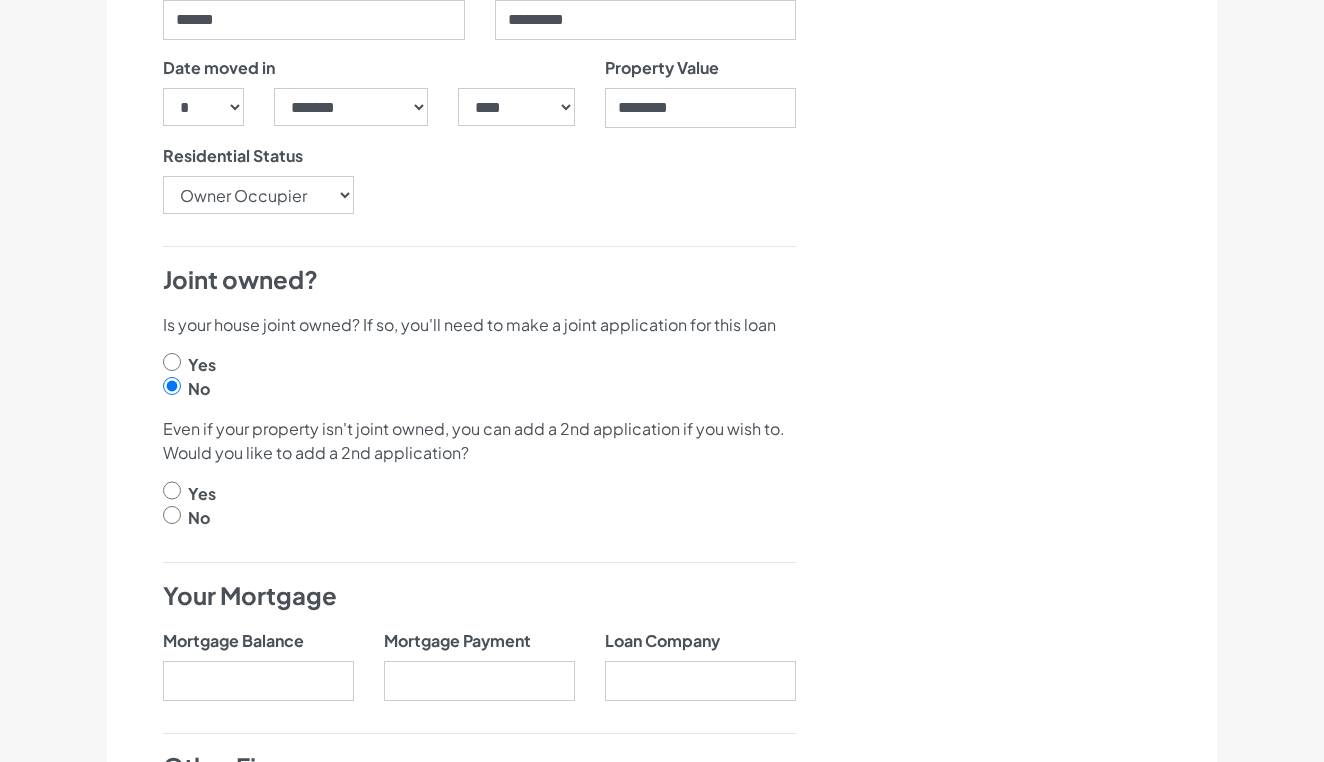 click on "Yes" at bounding box center [479, 493] 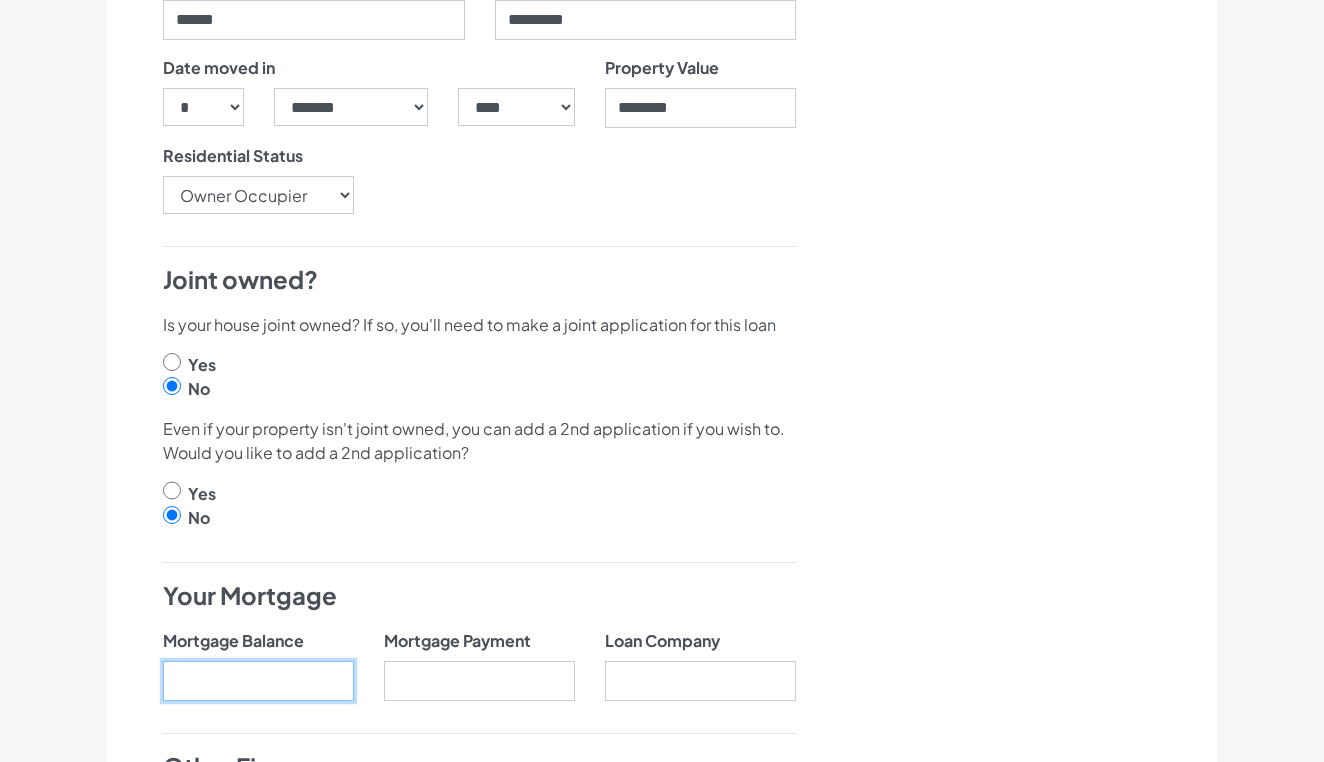 click on "Mortgage Balance" at bounding box center (258, 681) 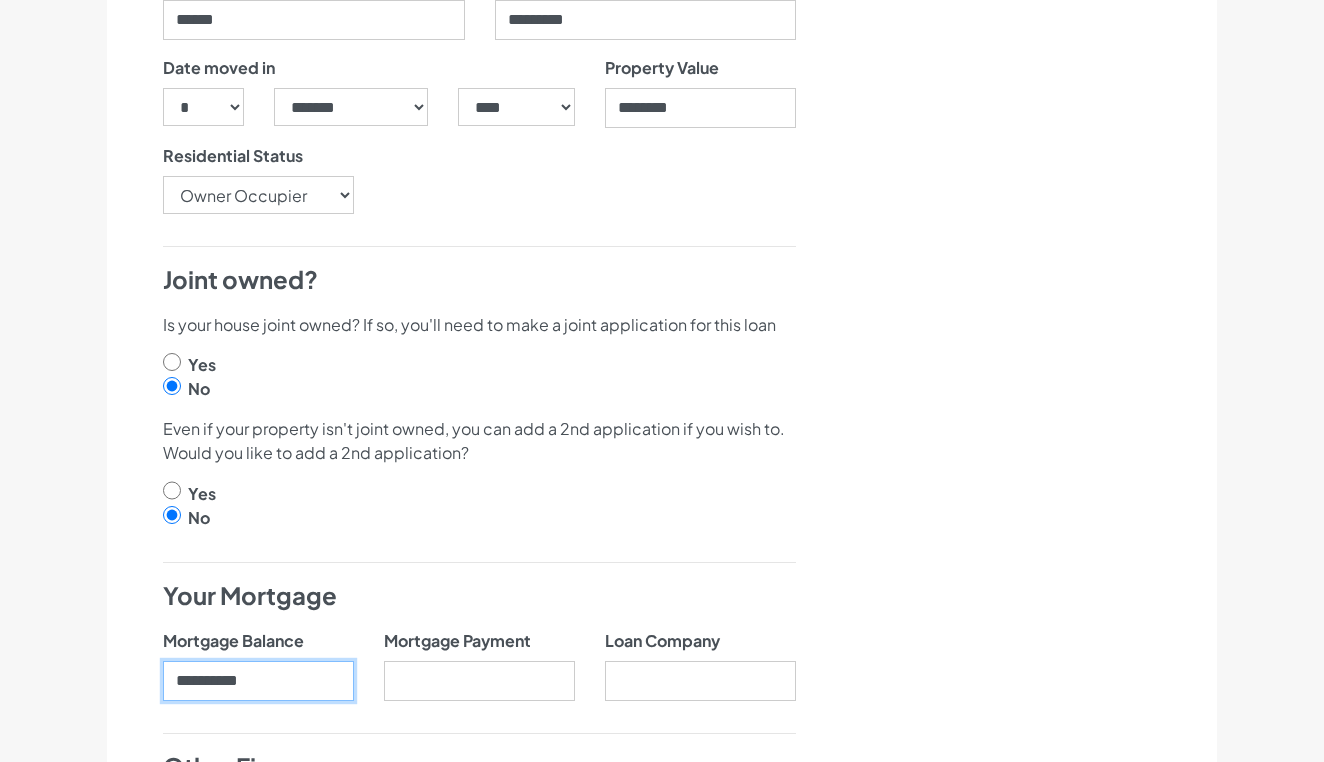type on "**********" 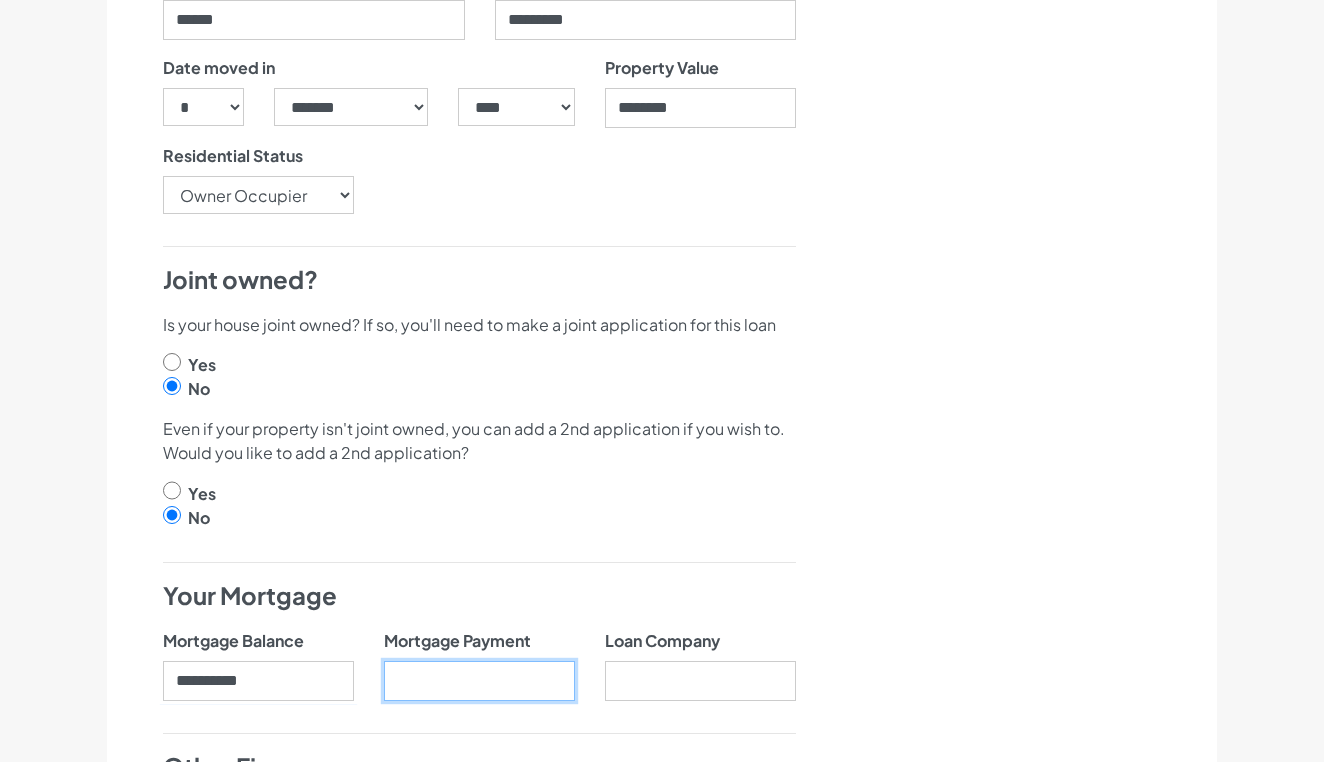 click on "Mortgage Payment" at bounding box center (479, 681) 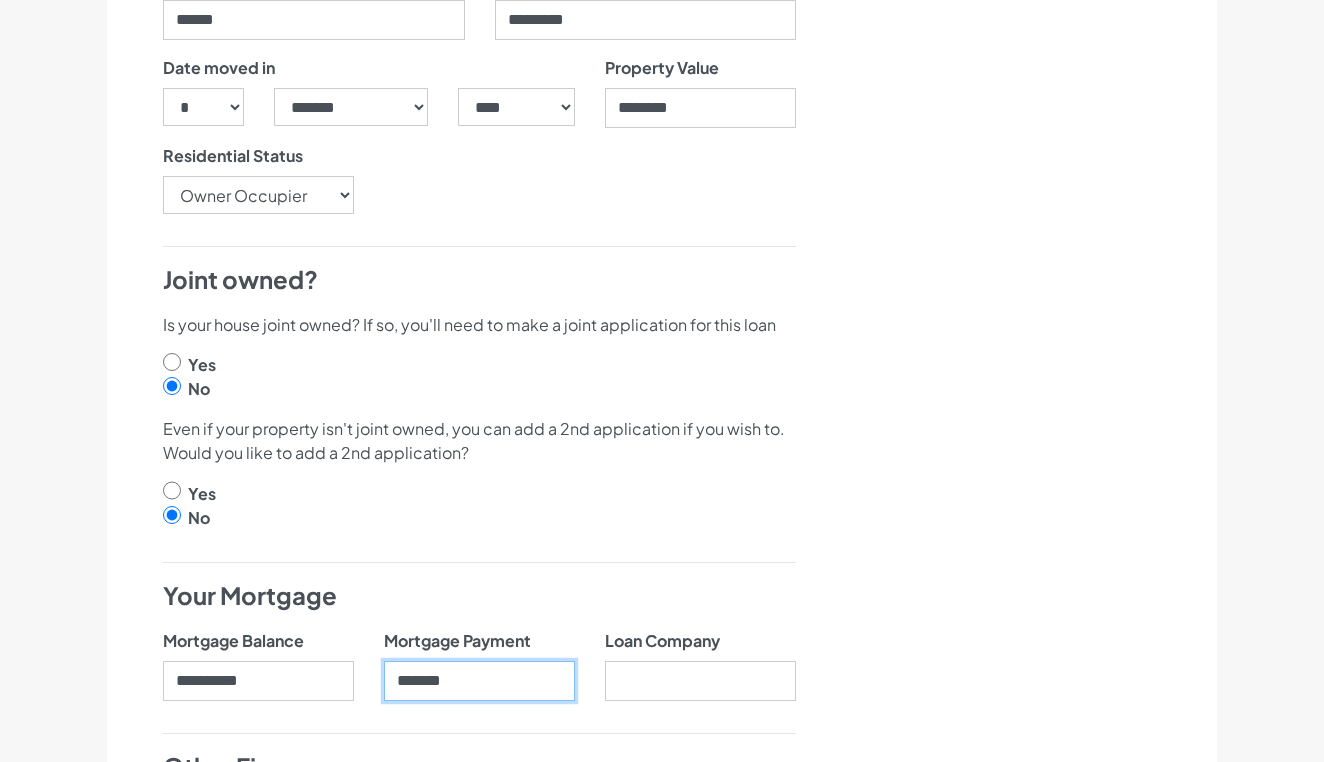 type on "*******" 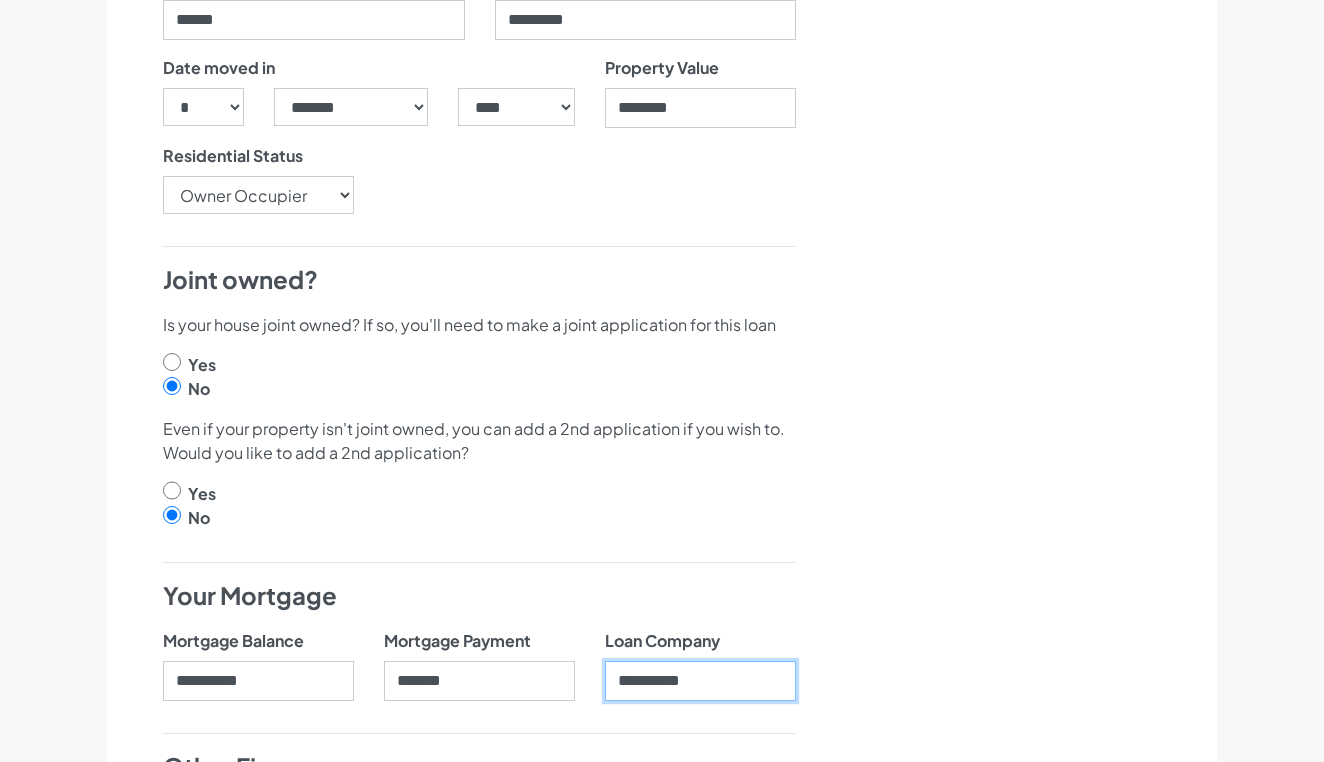 click on "Boat" at bounding box center (0, 0) 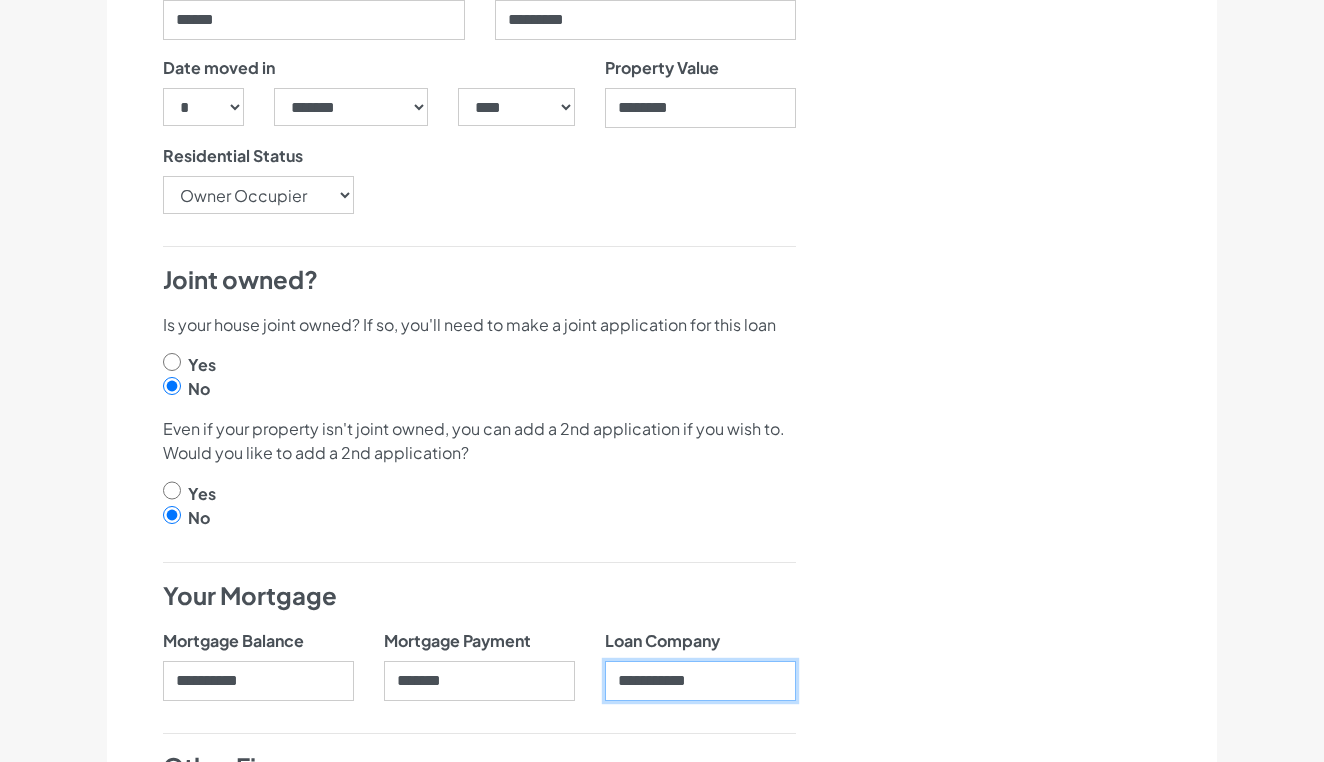type on "**********" 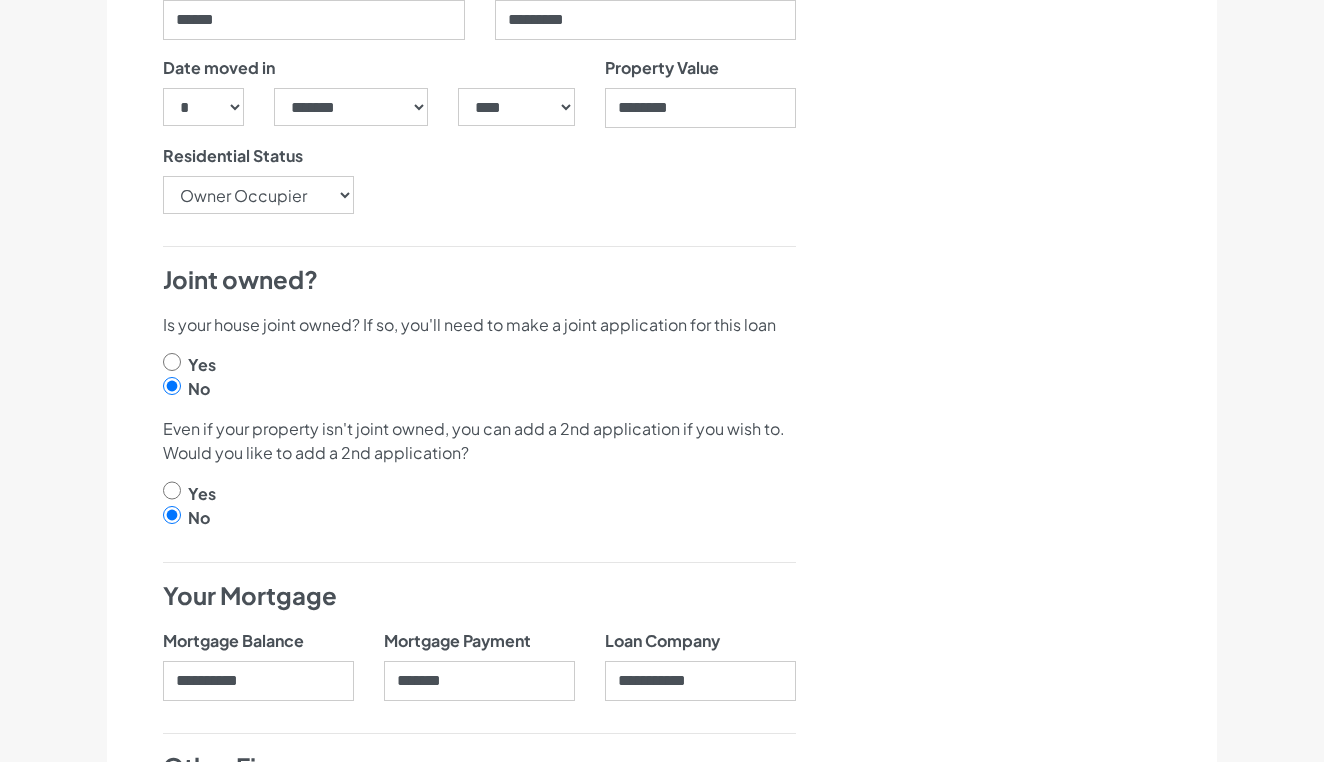 click on "Nearly there, we just need to know your address and employment details" at bounding box center [1030, 706] 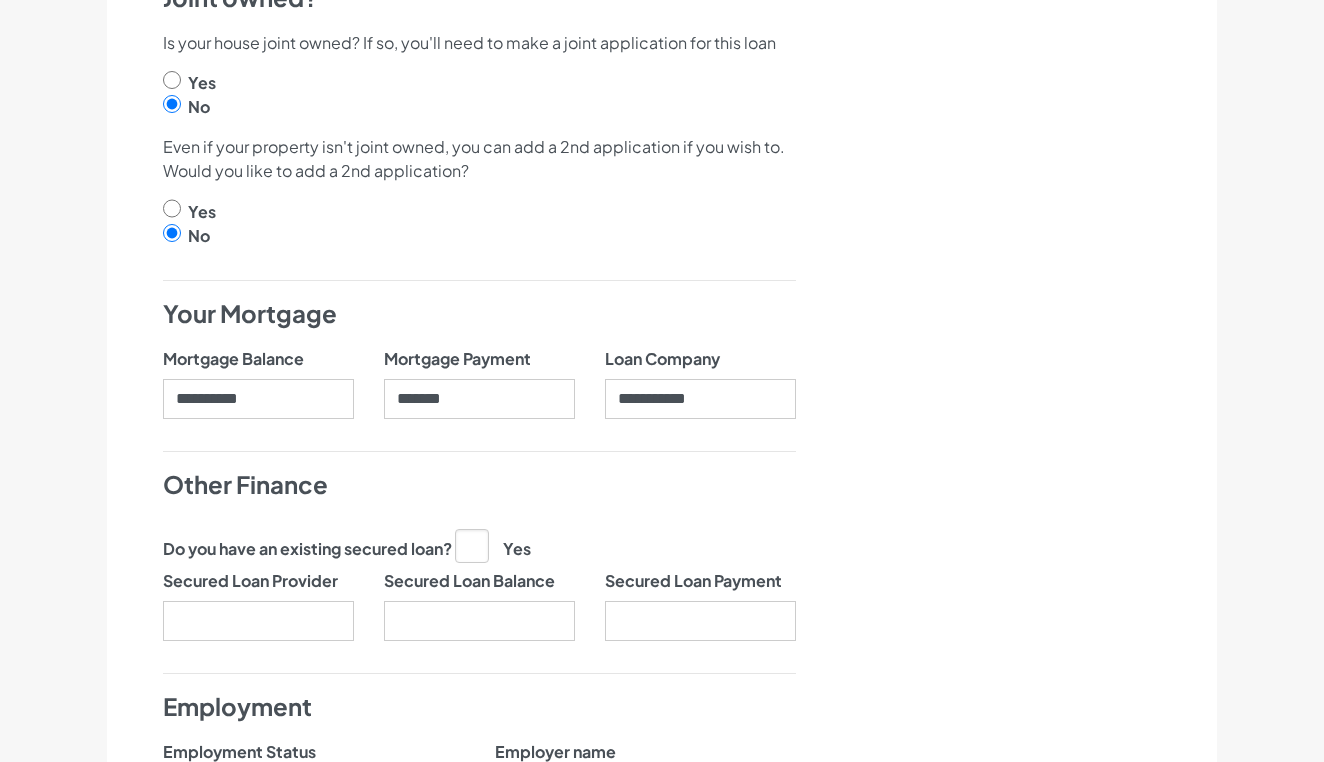 scroll, scrollTop: 959, scrollLeft: 0, axis: vertical 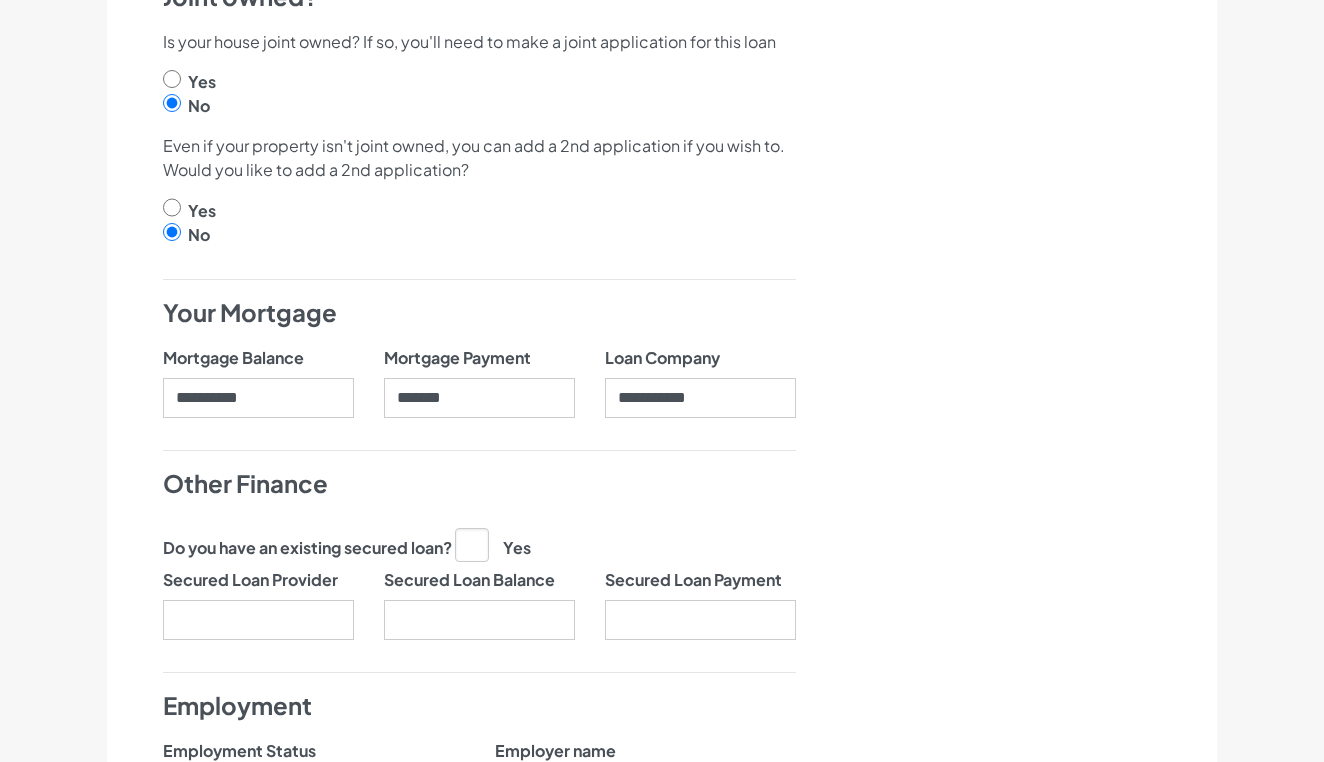 click on "Yes" at bounding box center (493, 544) 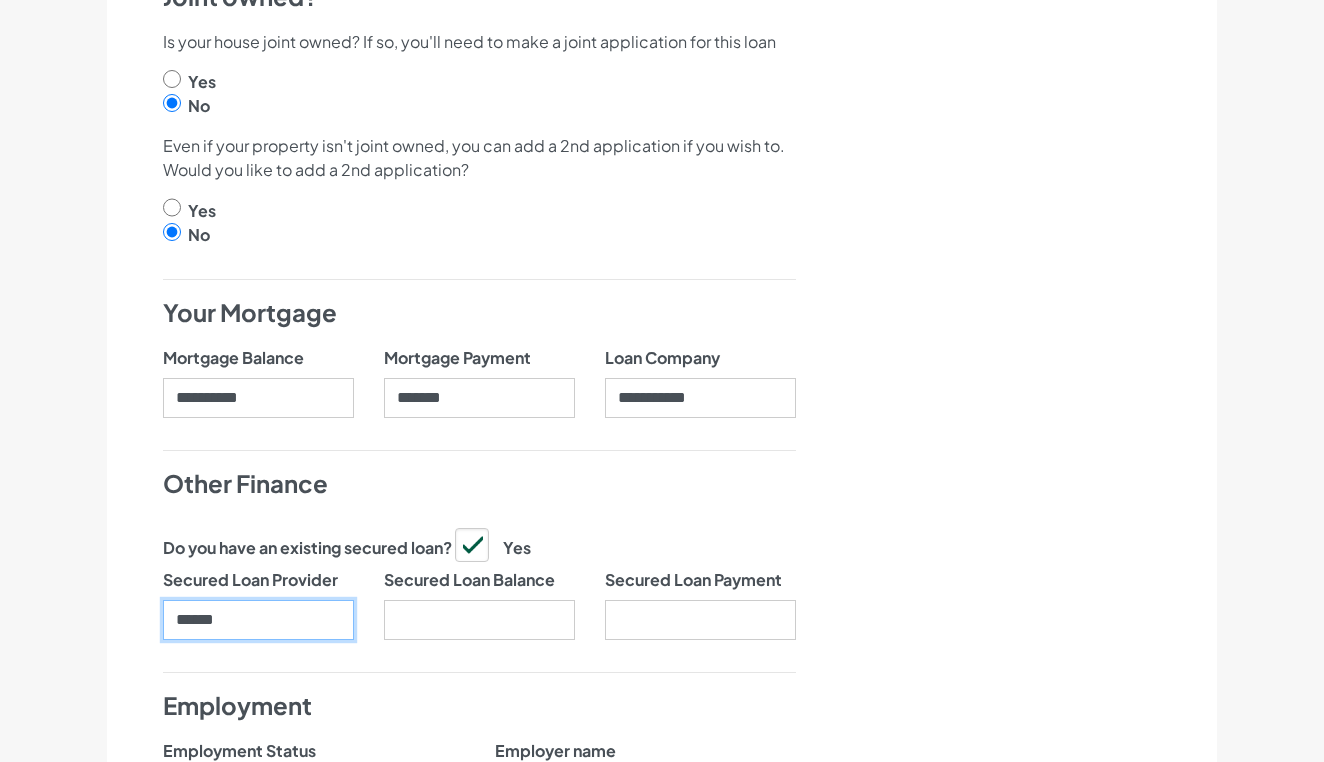 type on "******" 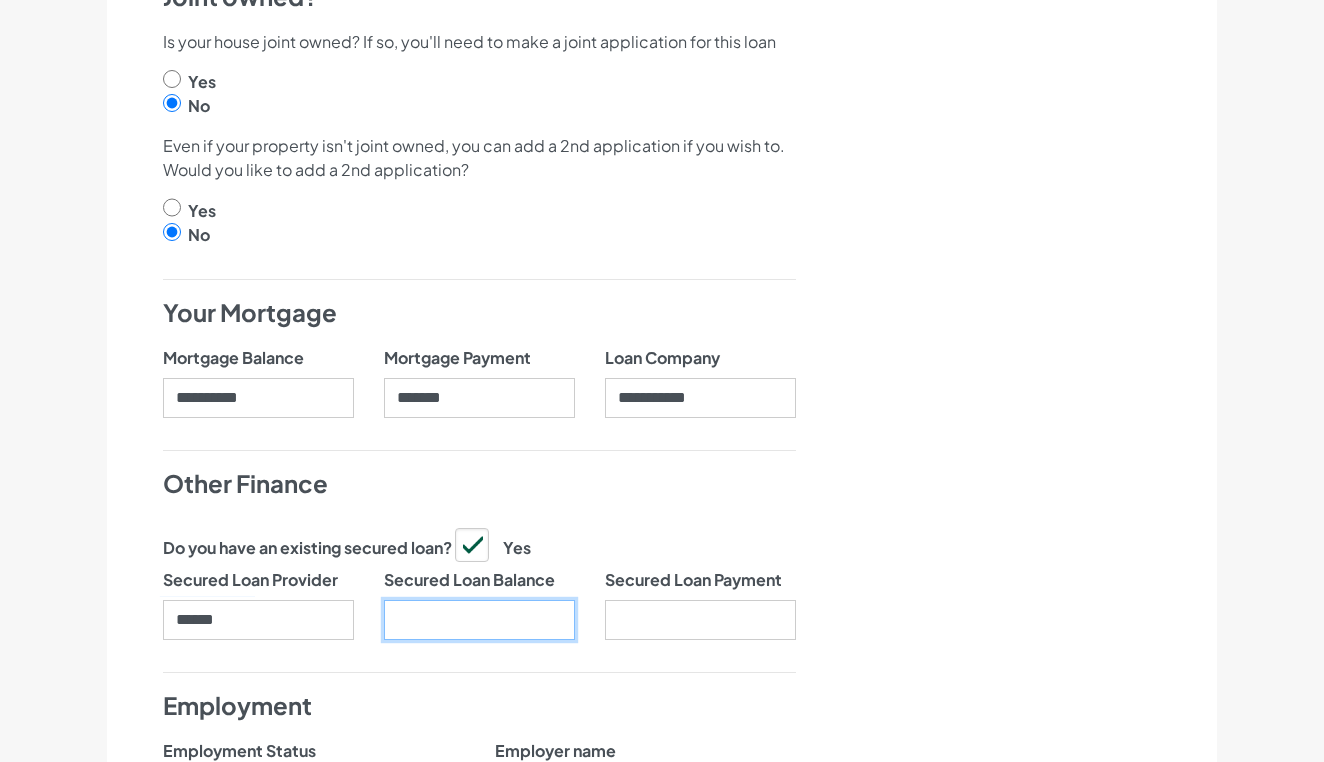 click on "Secured Loan Balance" at bounding box center (479, 620) 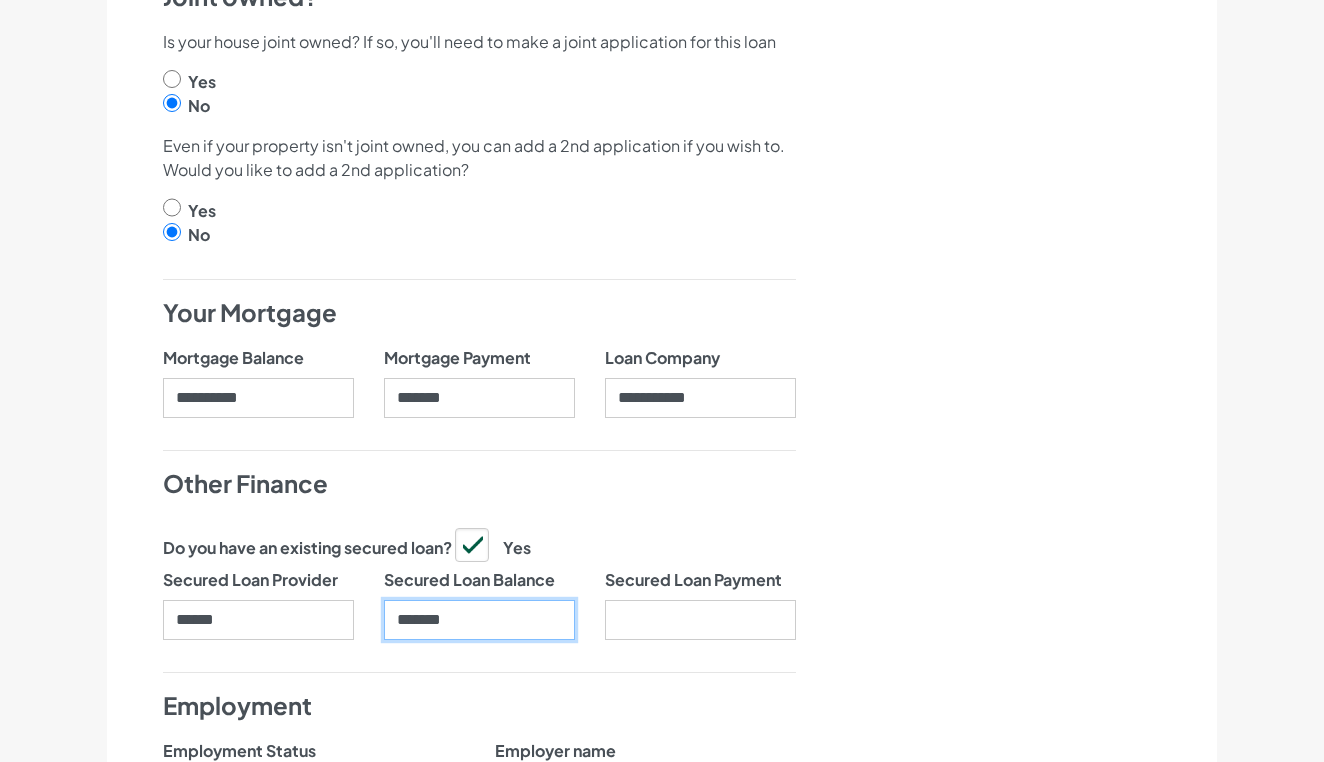 type on "*******" 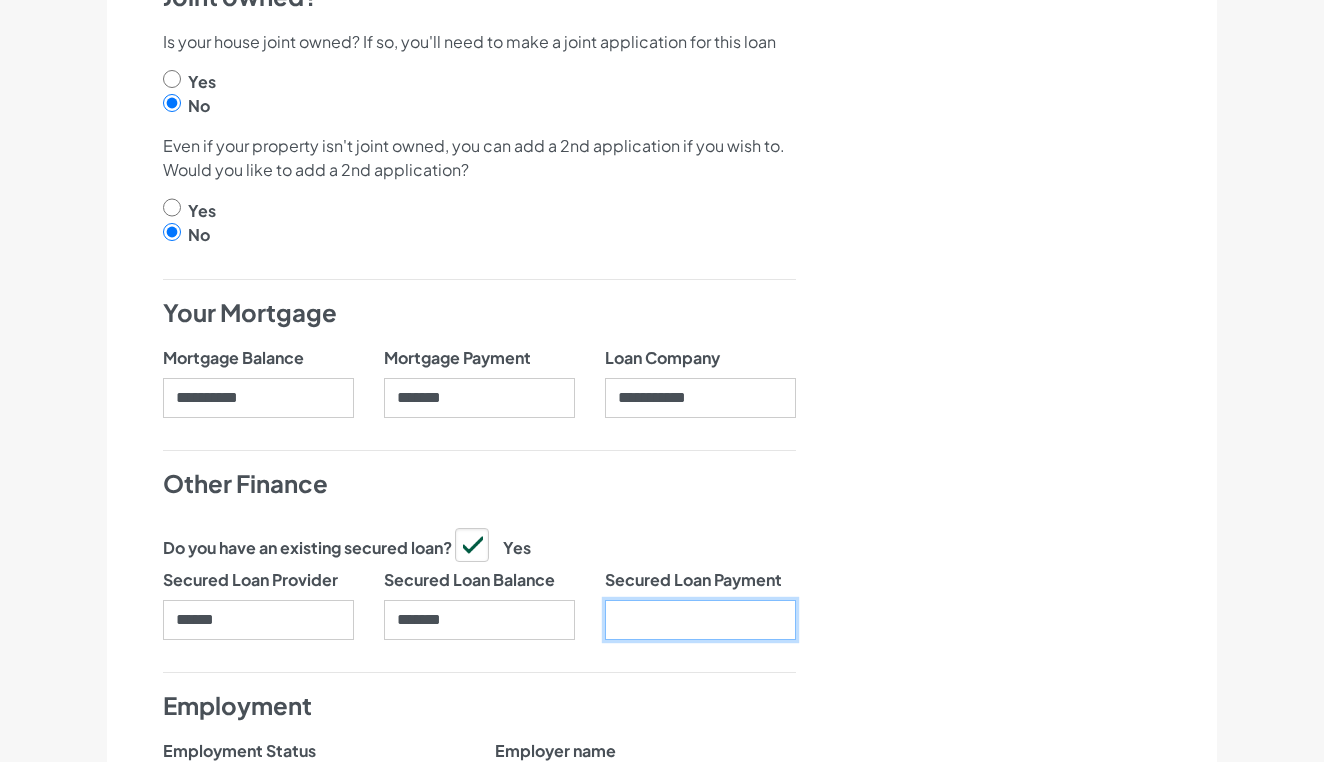 click on "Secured Loan Payment" at bounding box center (700, 620) 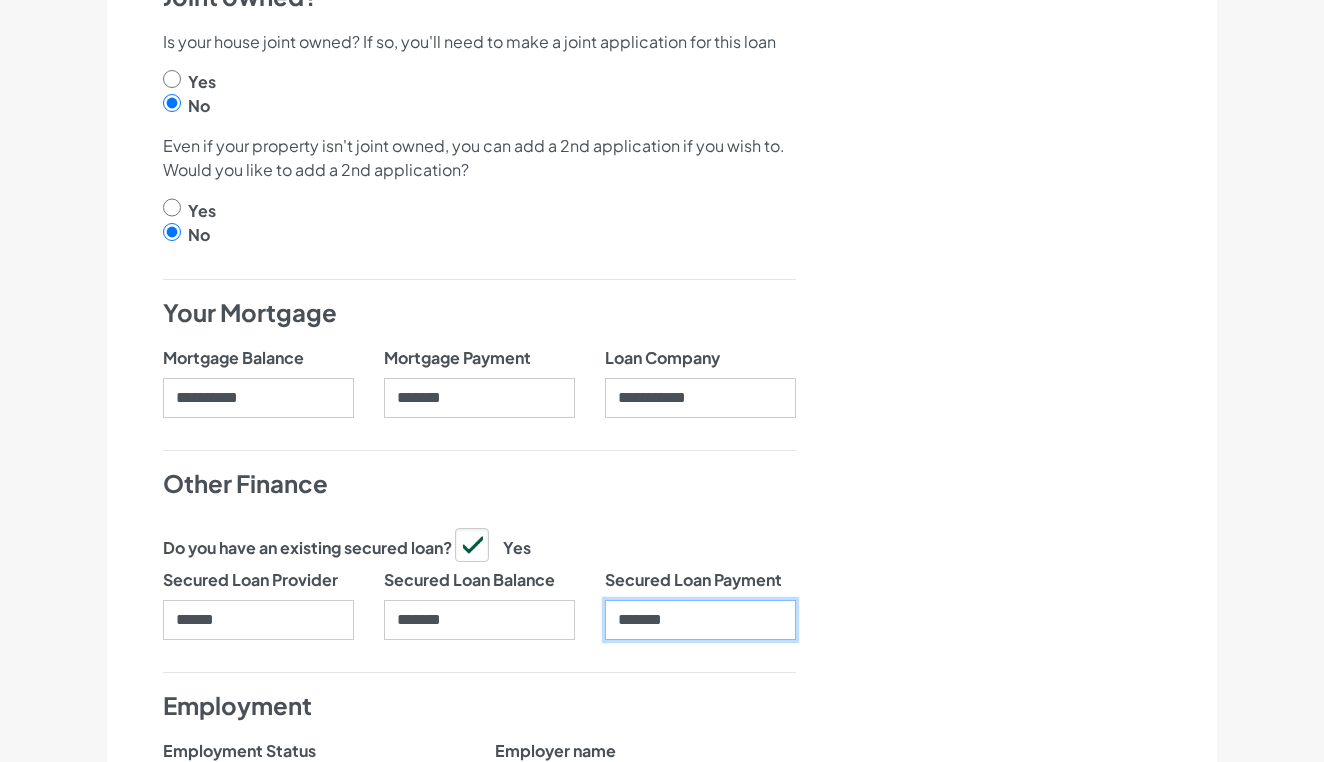 type on "*******" 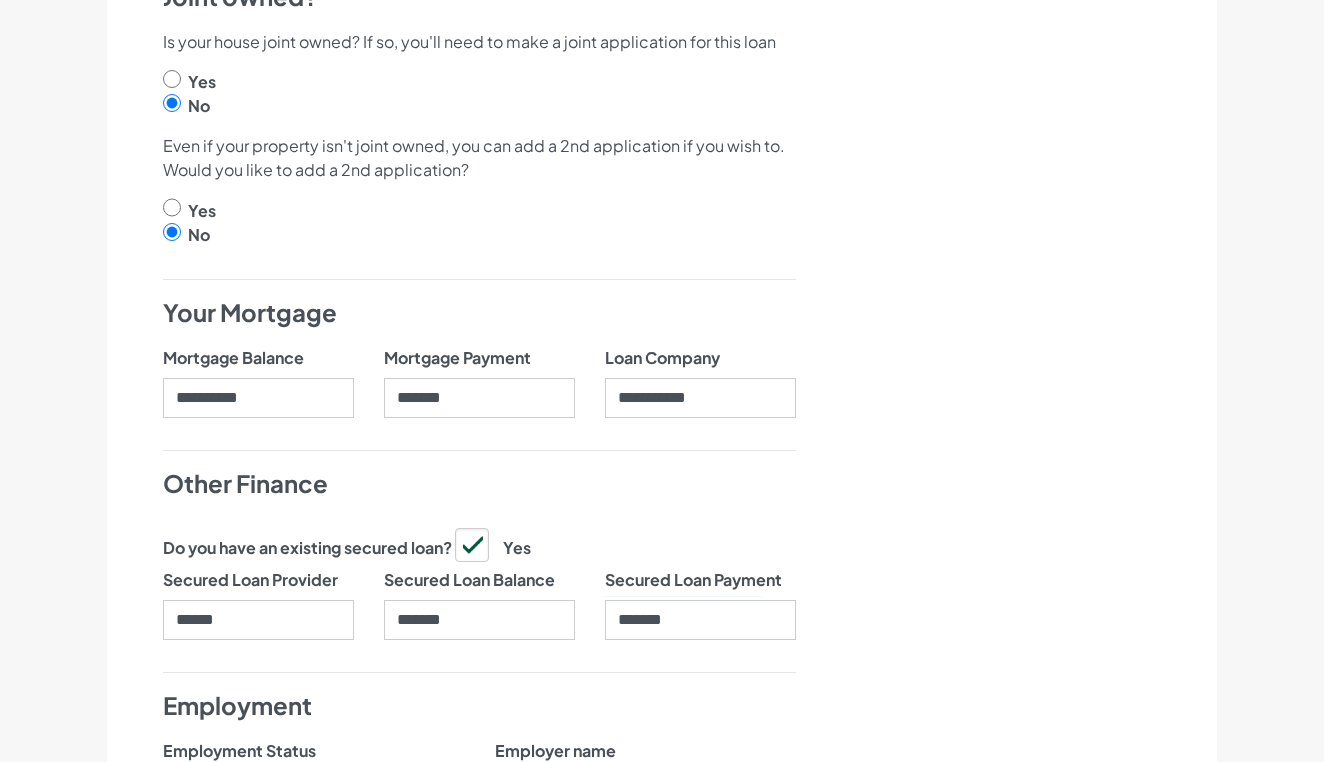 click on "Nearly there, we just need to know your address and employment details" at bounding box center (1030, 423) 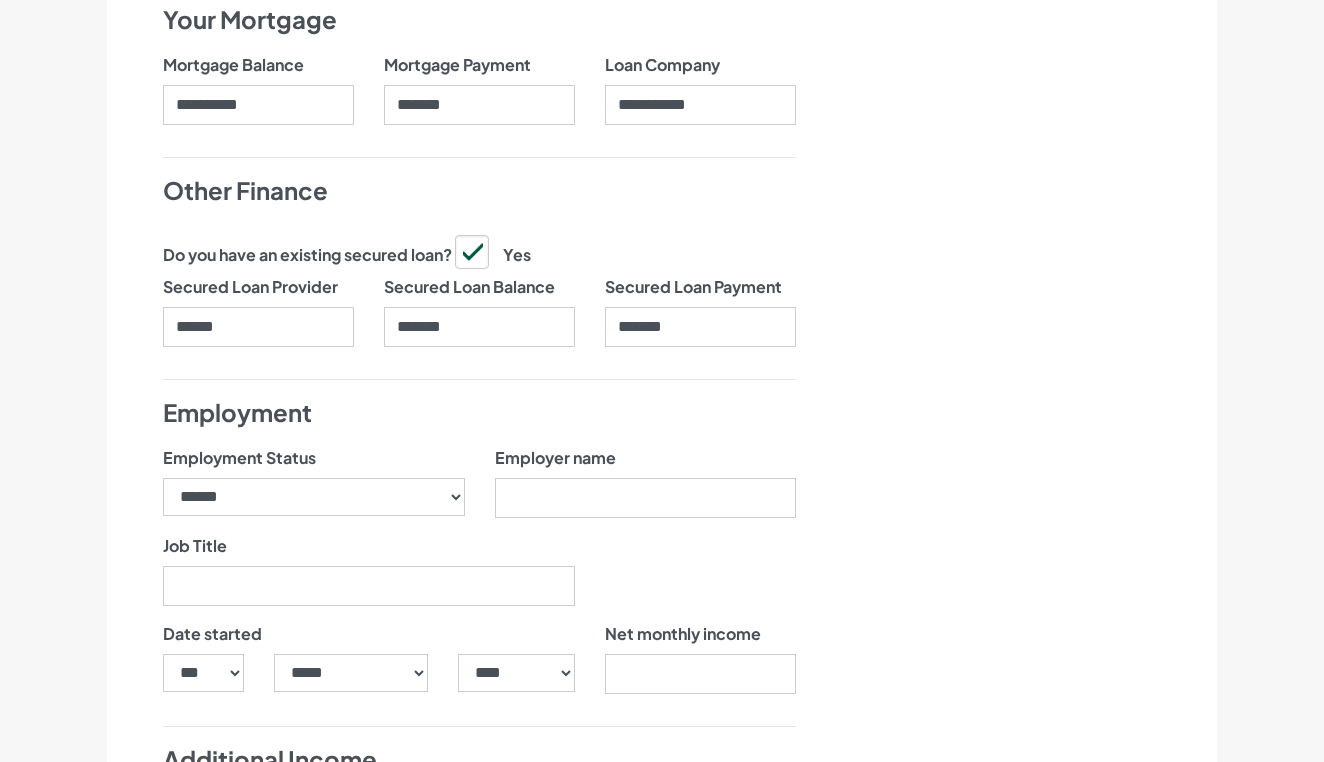 scroll, scrollTop: 1263, scrollLeft: 0, axis: vertical 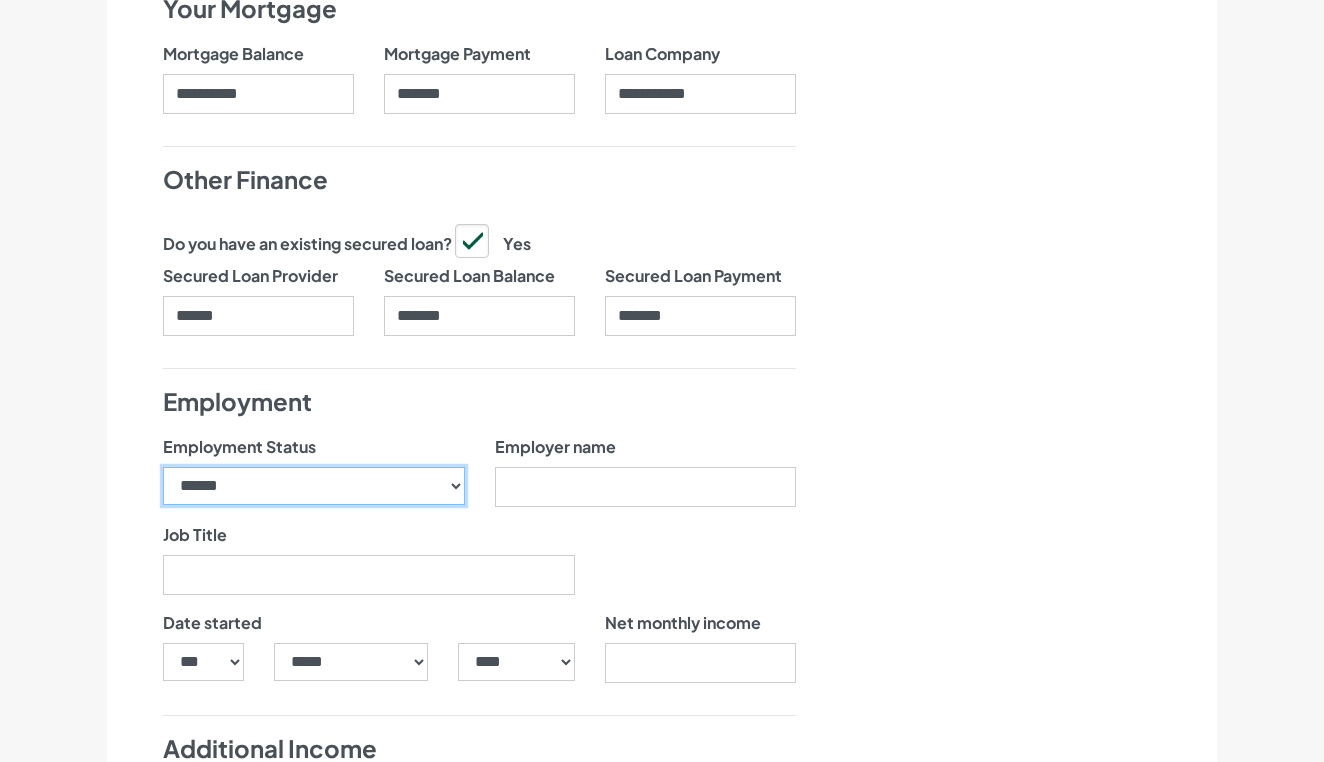 select on "********" 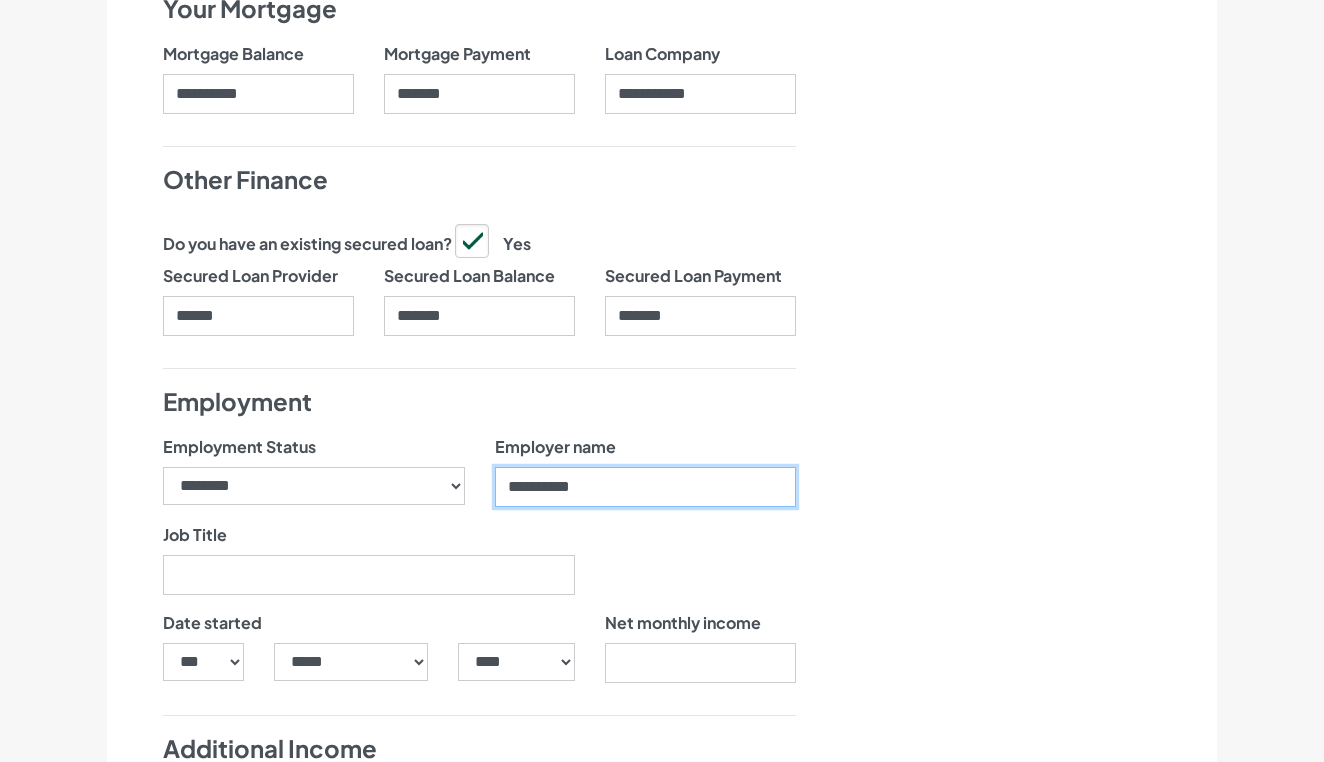 type on "**********" 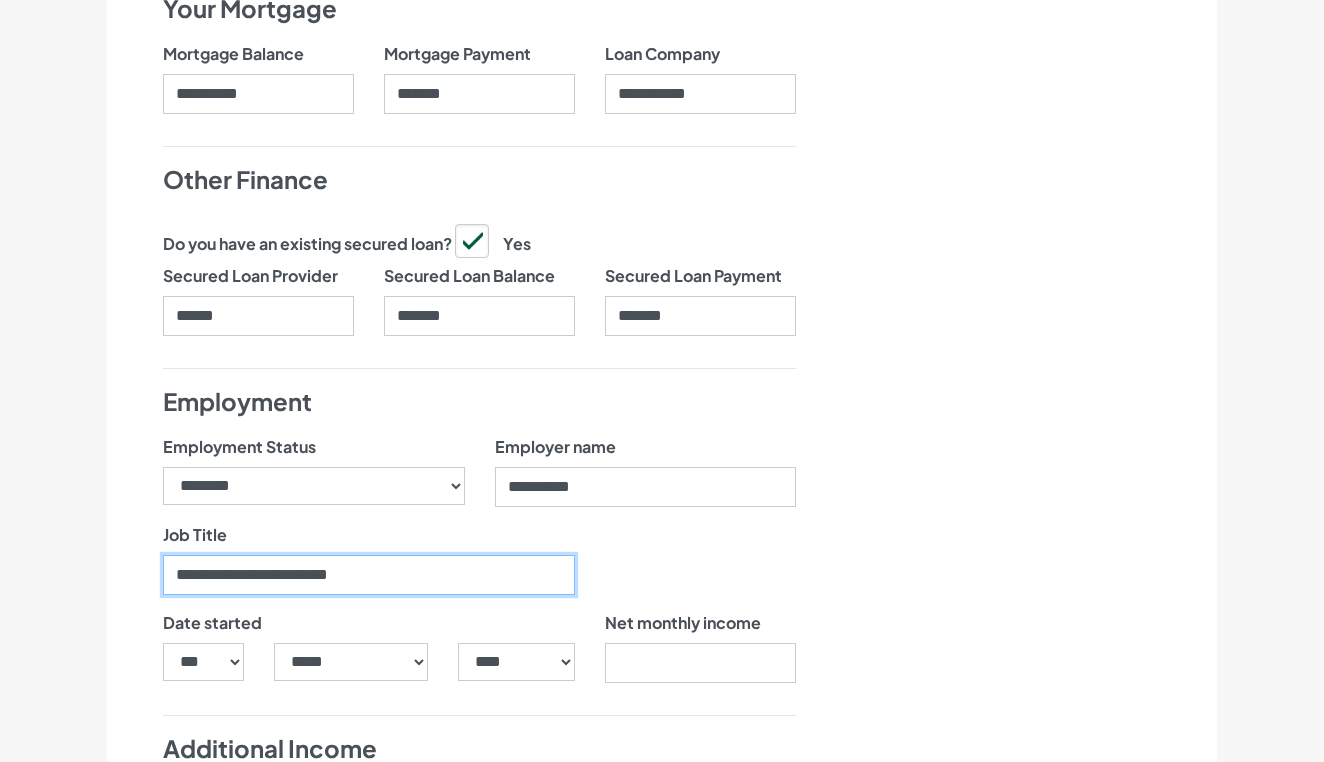 click on "**********" at bounding box center [369, 575] 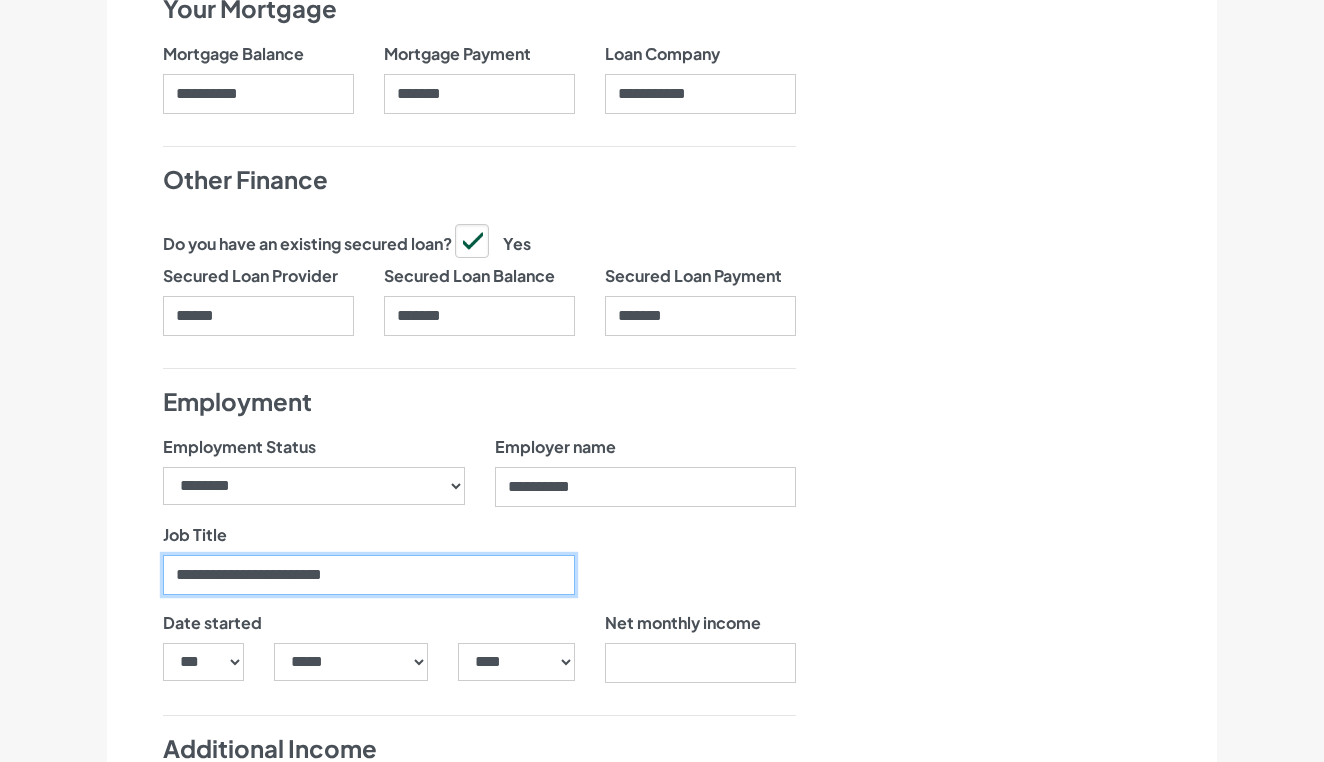type on "**********" 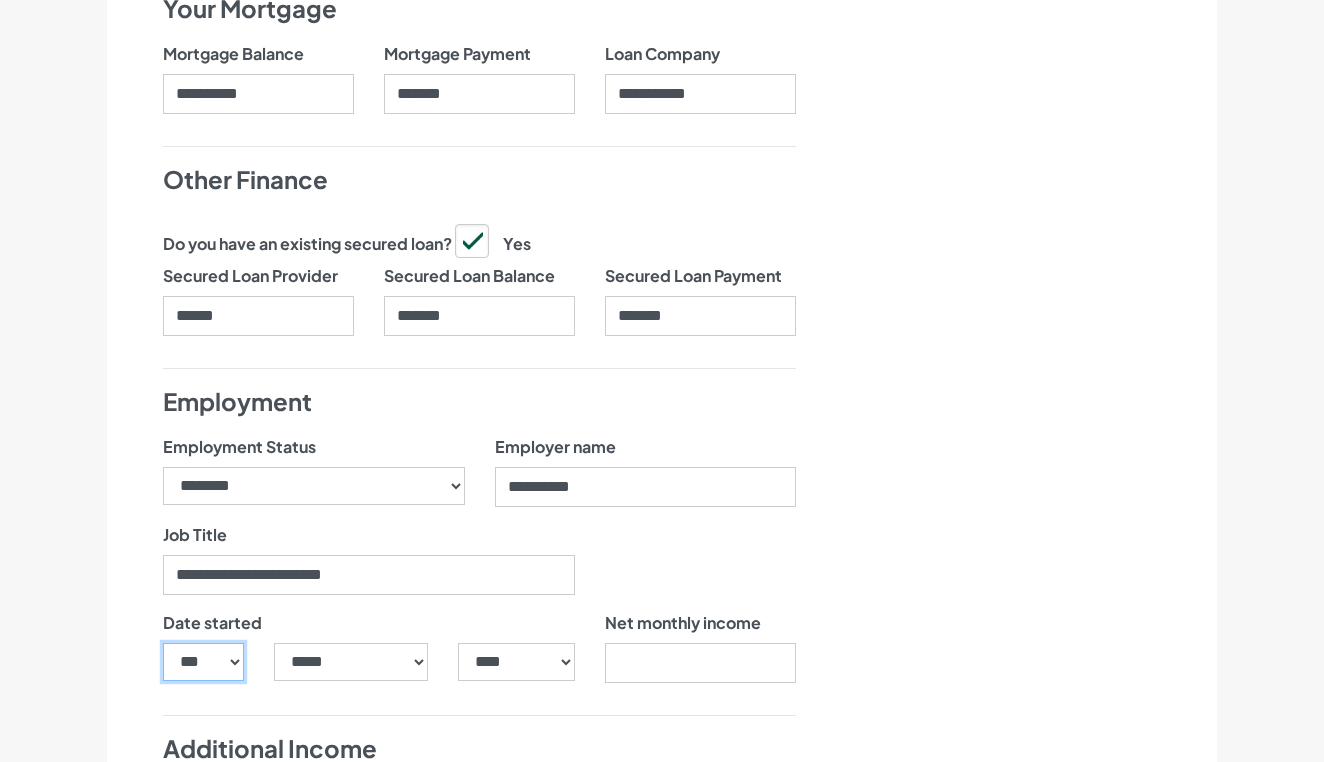 select on "**" 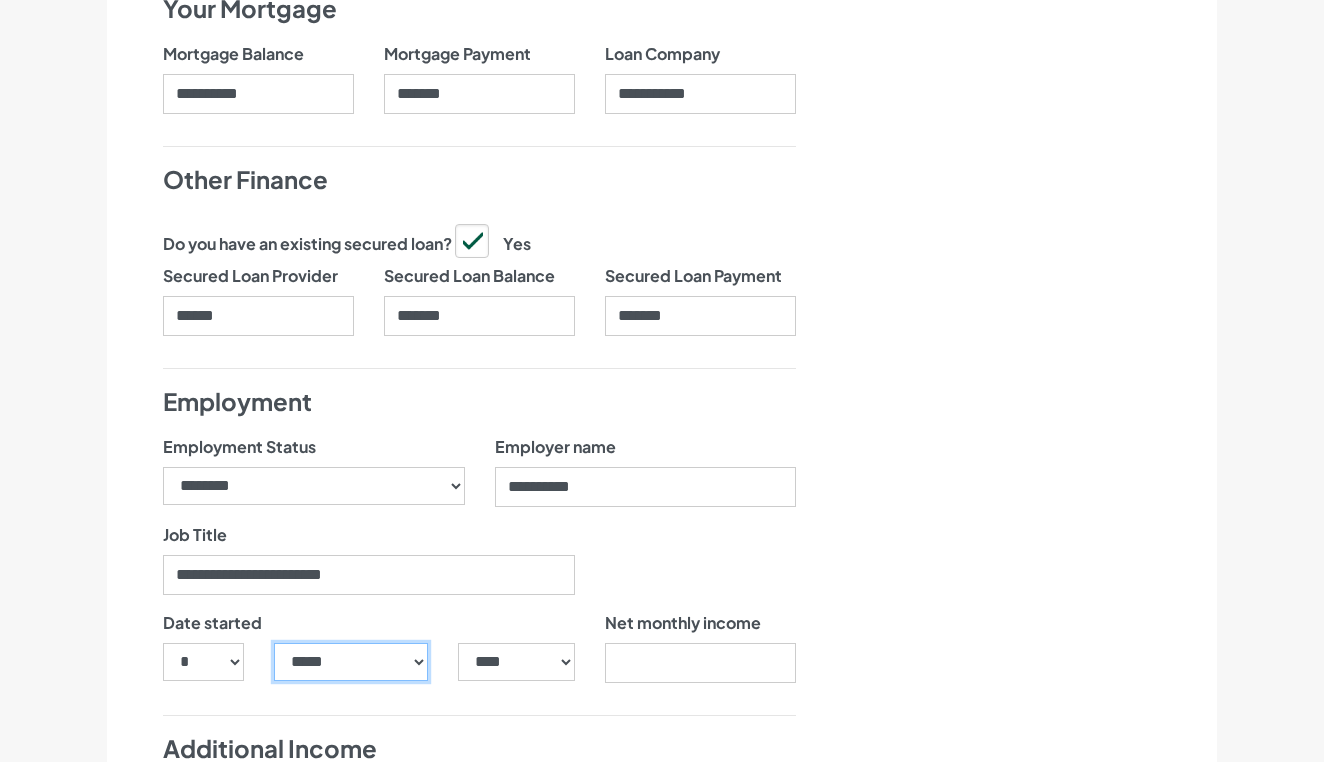 select on "**" 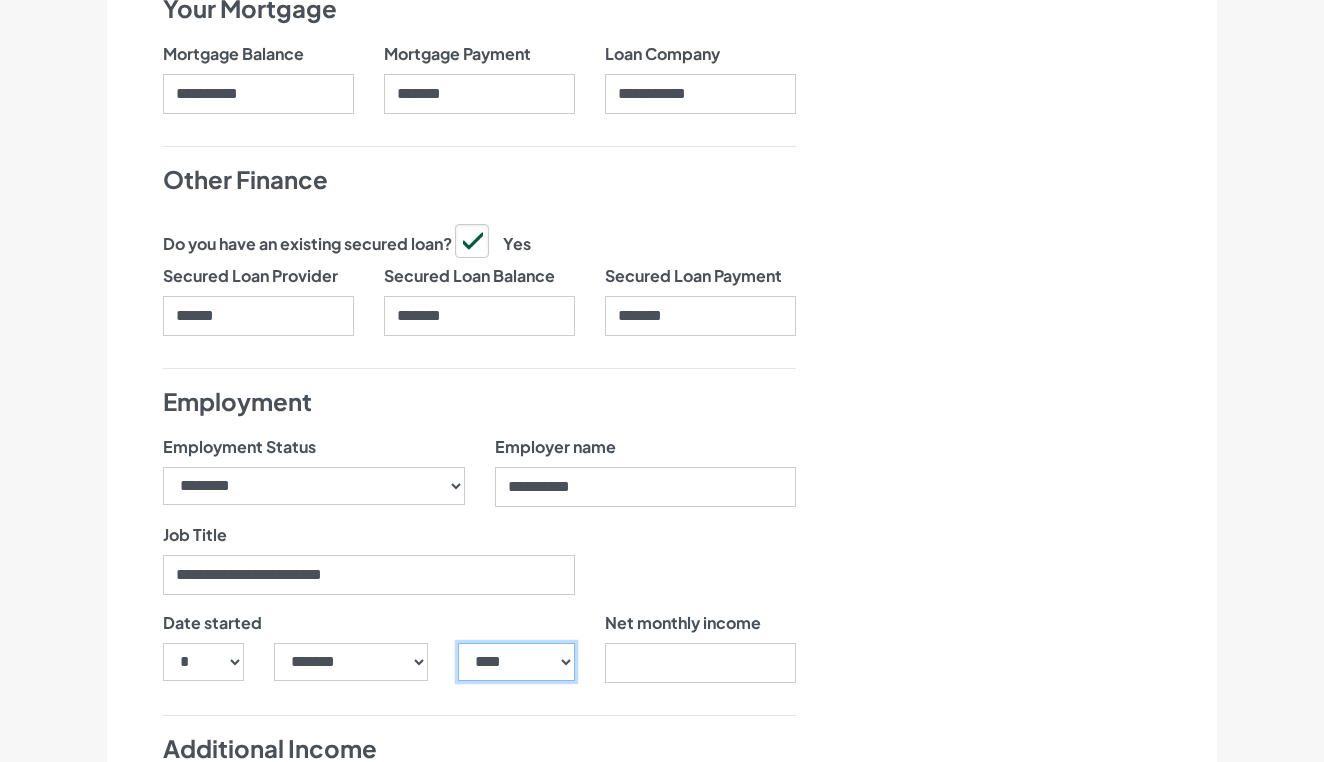 select on "****" 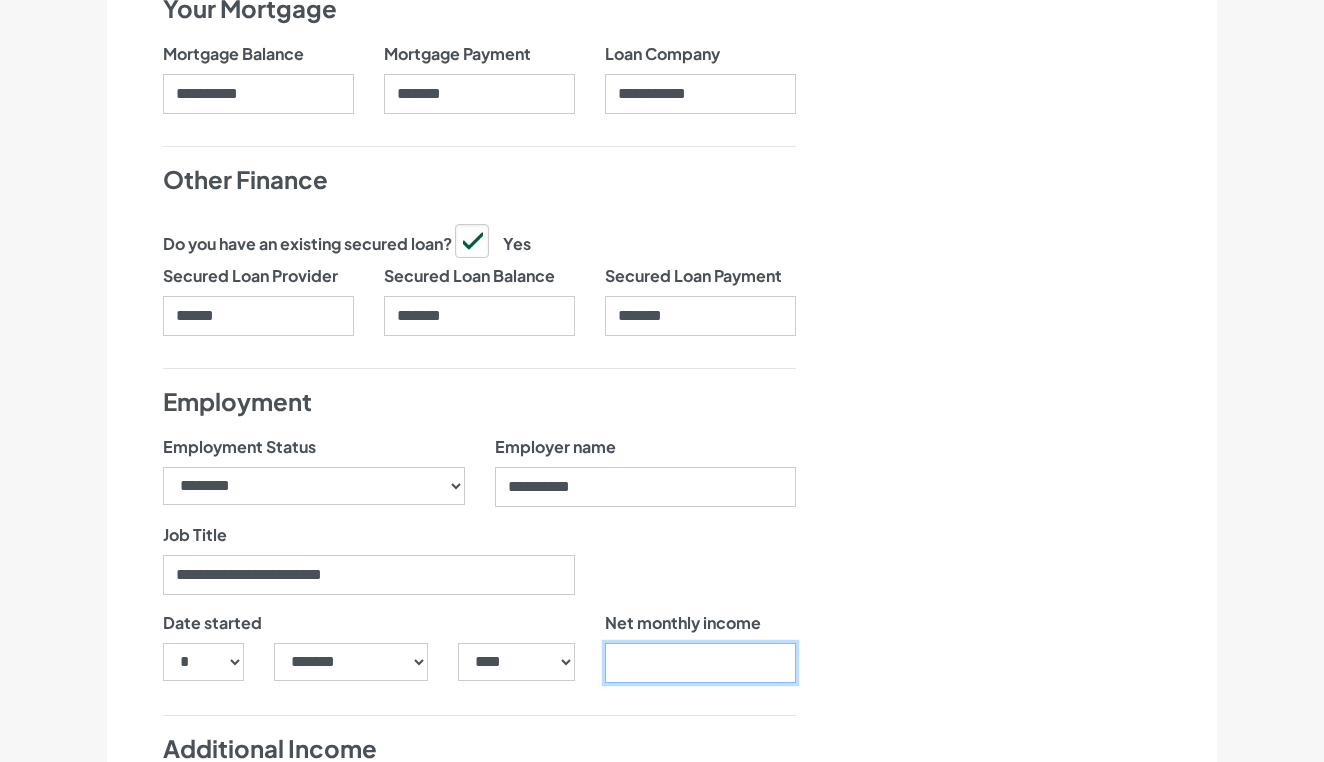 click on "Net monthly income" at bounding box center (700, 663) 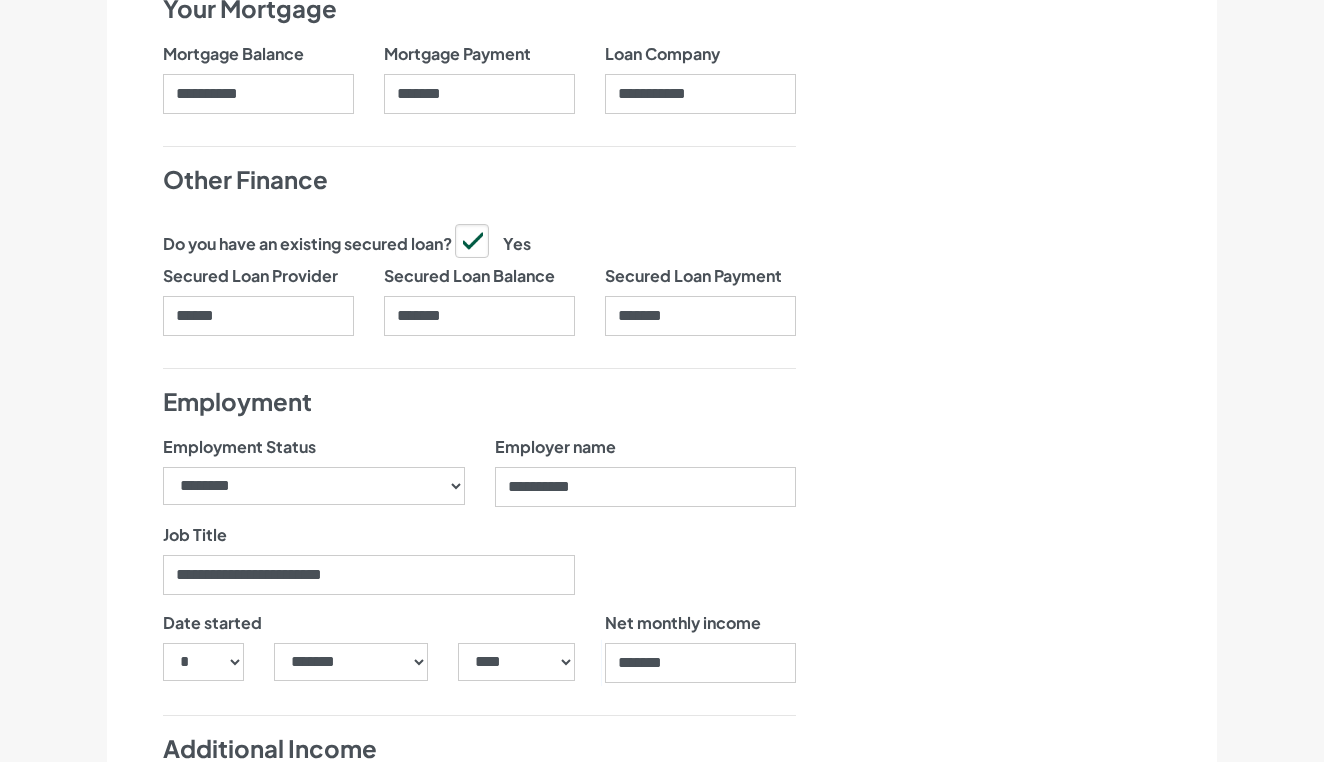click on "Nearly there, we just need to know your address and employment details" at bounding box center (1030, 119) 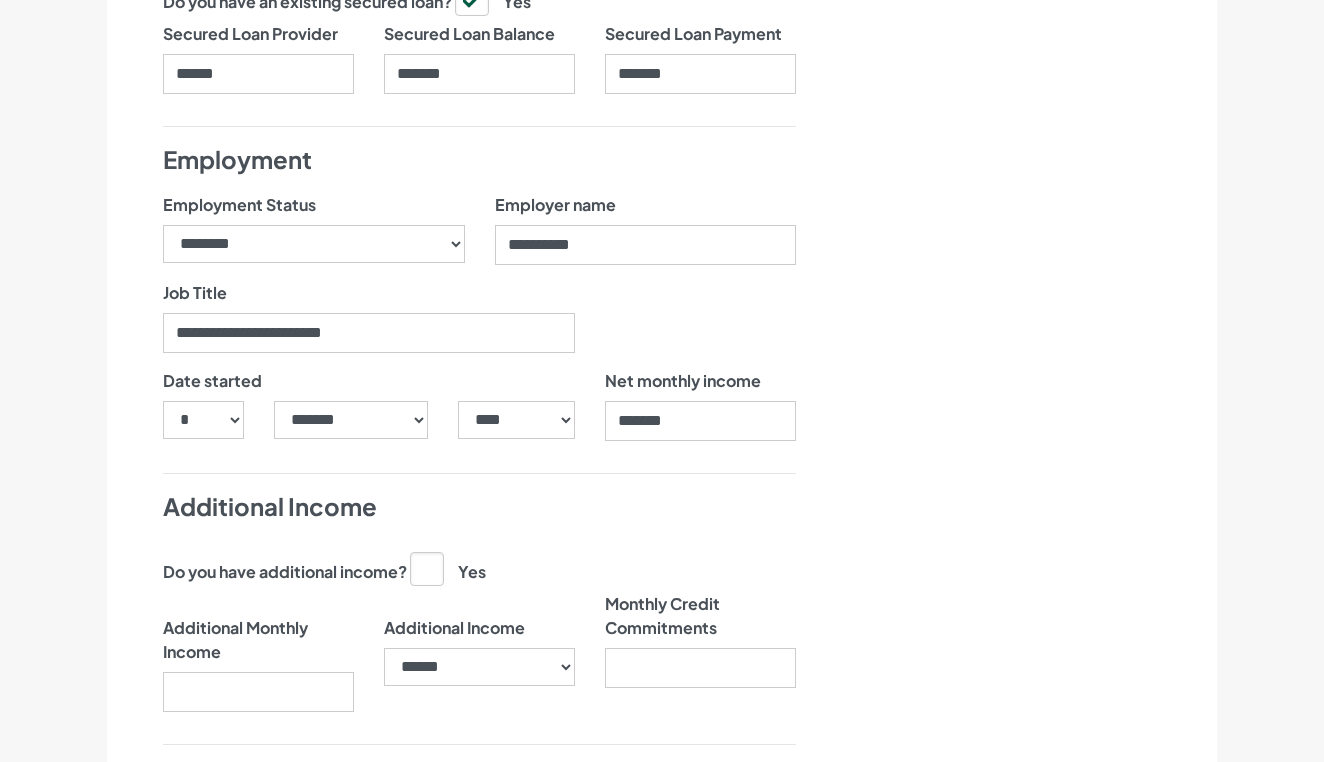 scroll, scrollTop: 1513, scrollLeft: 0, axis: vertical 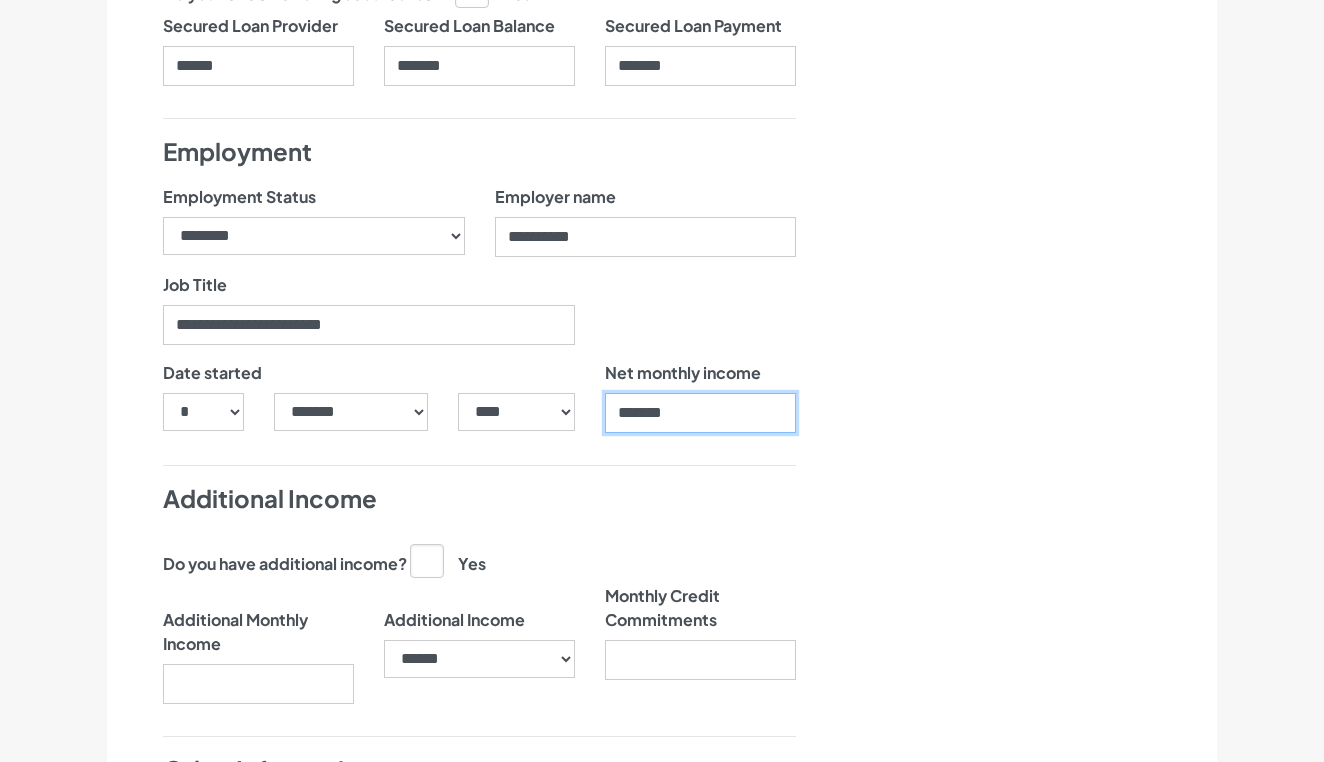 click on "*******" at bounding box center (700, 413) 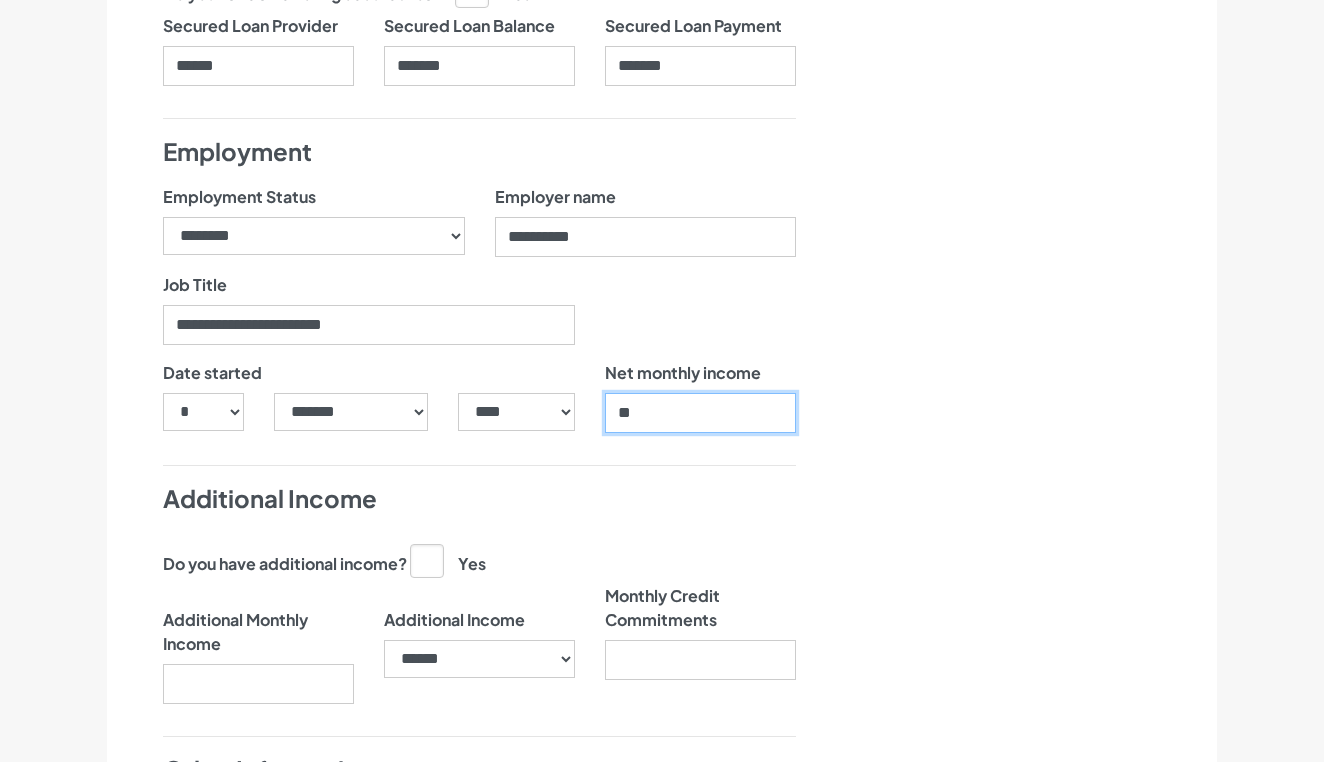 type on "*" 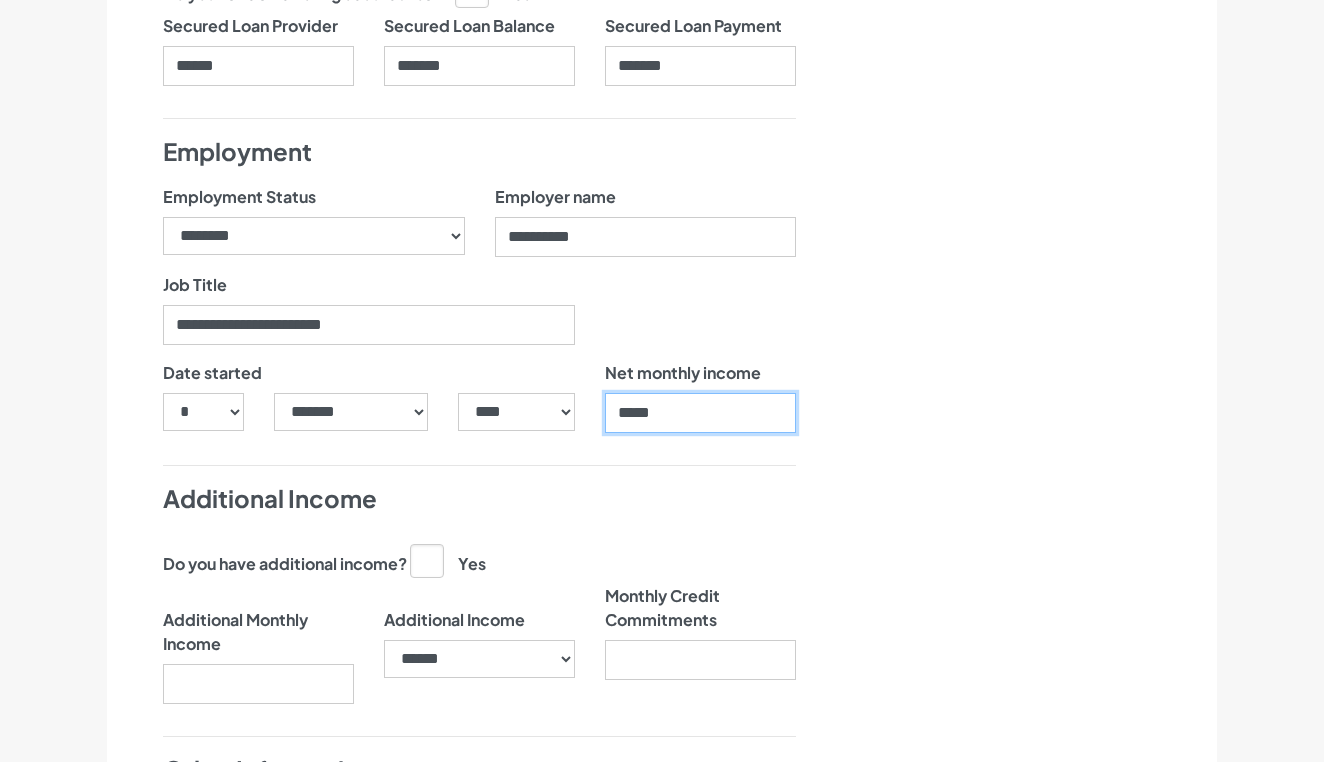 type on "******" 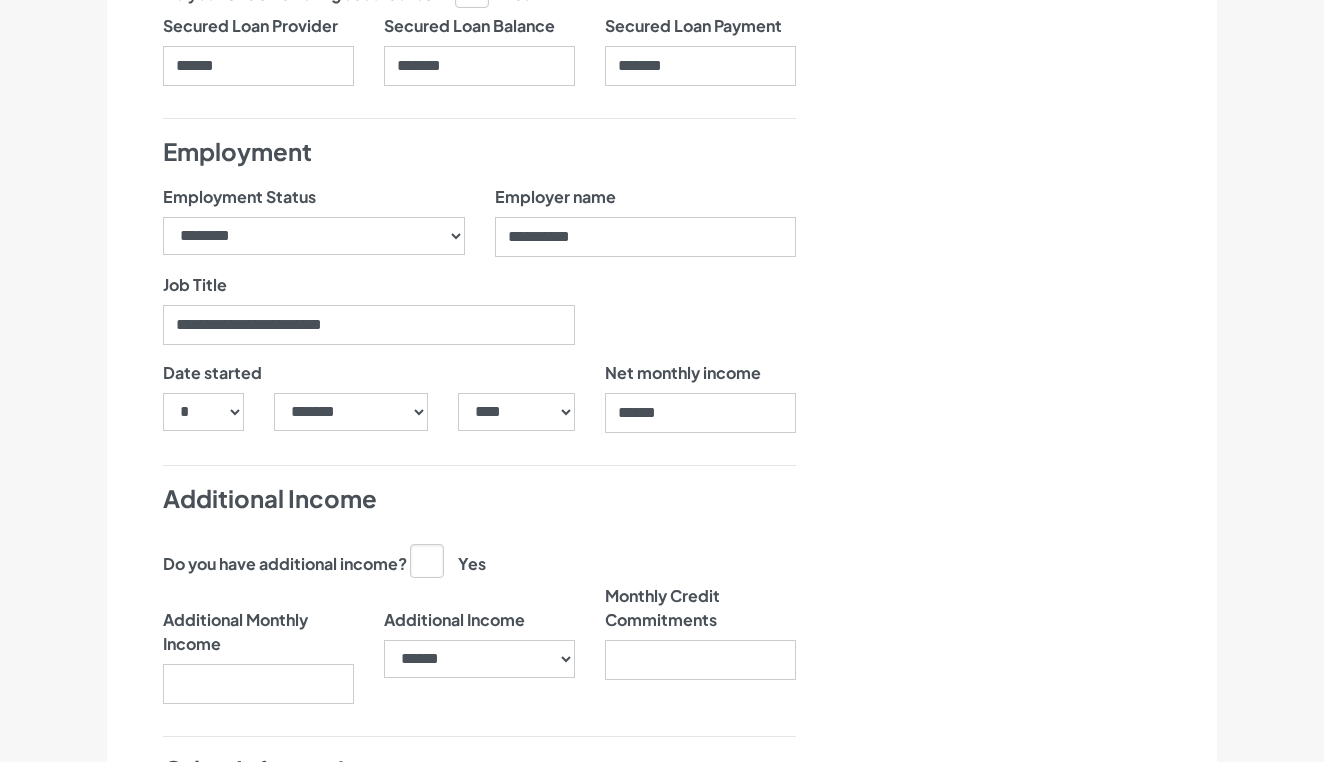 click on "Date of Birth
***
* * * * * * * * * ** ** ** ** ** ** ** ** ** ** ** ** ** ** ** ** ** ** ** ** ** **
*****
*******
********
*****
*****
***
****
****
******
********* *" at bounding box center [479, -131] 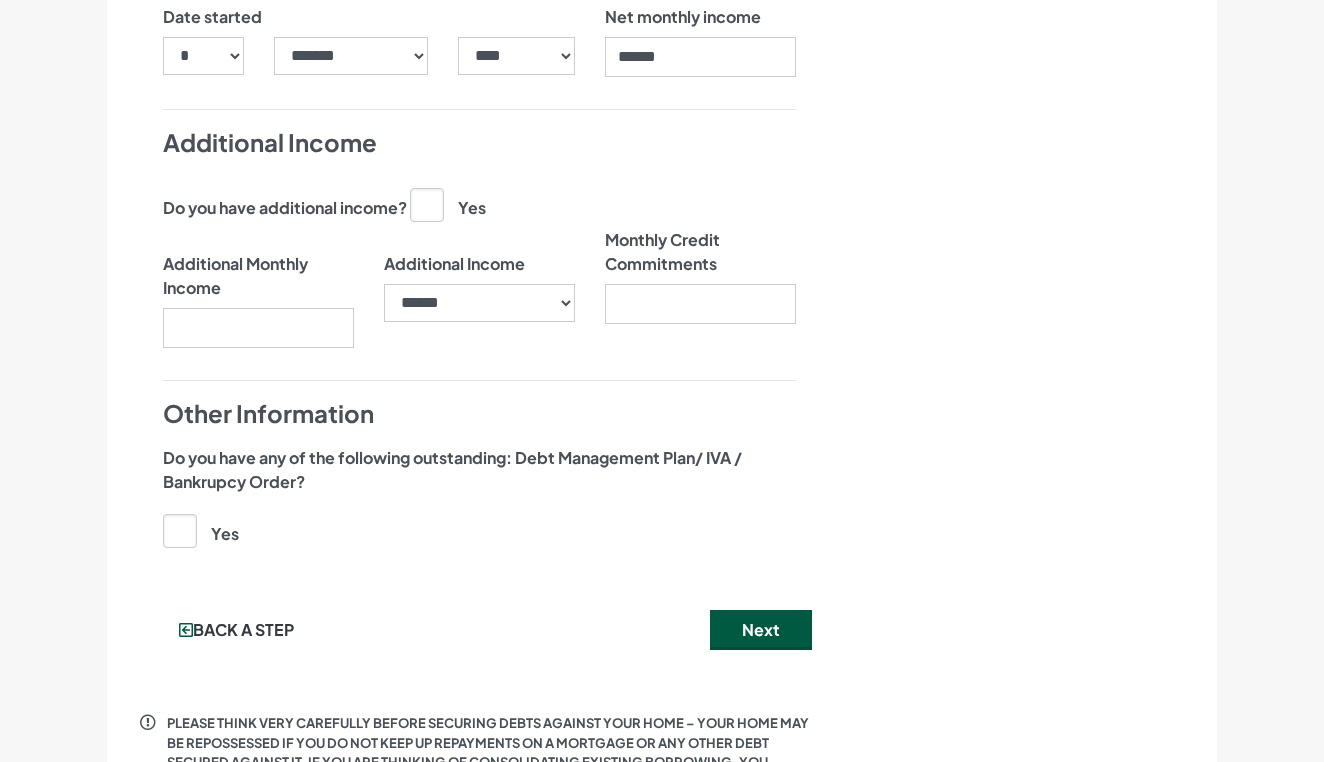 scroll, scrollTop: 1877, scrollLeft: 0, axis: vertical 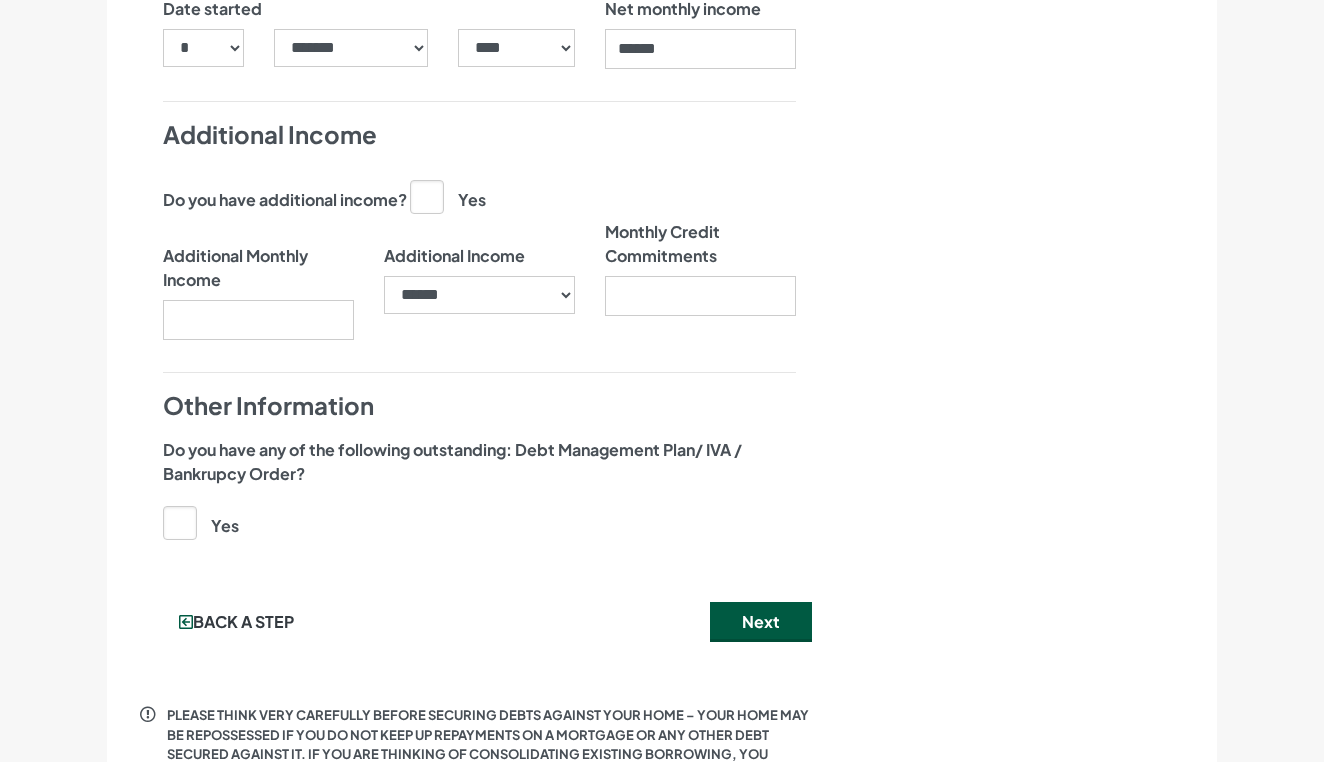 click on "Next" at bounding box center (761, 622) 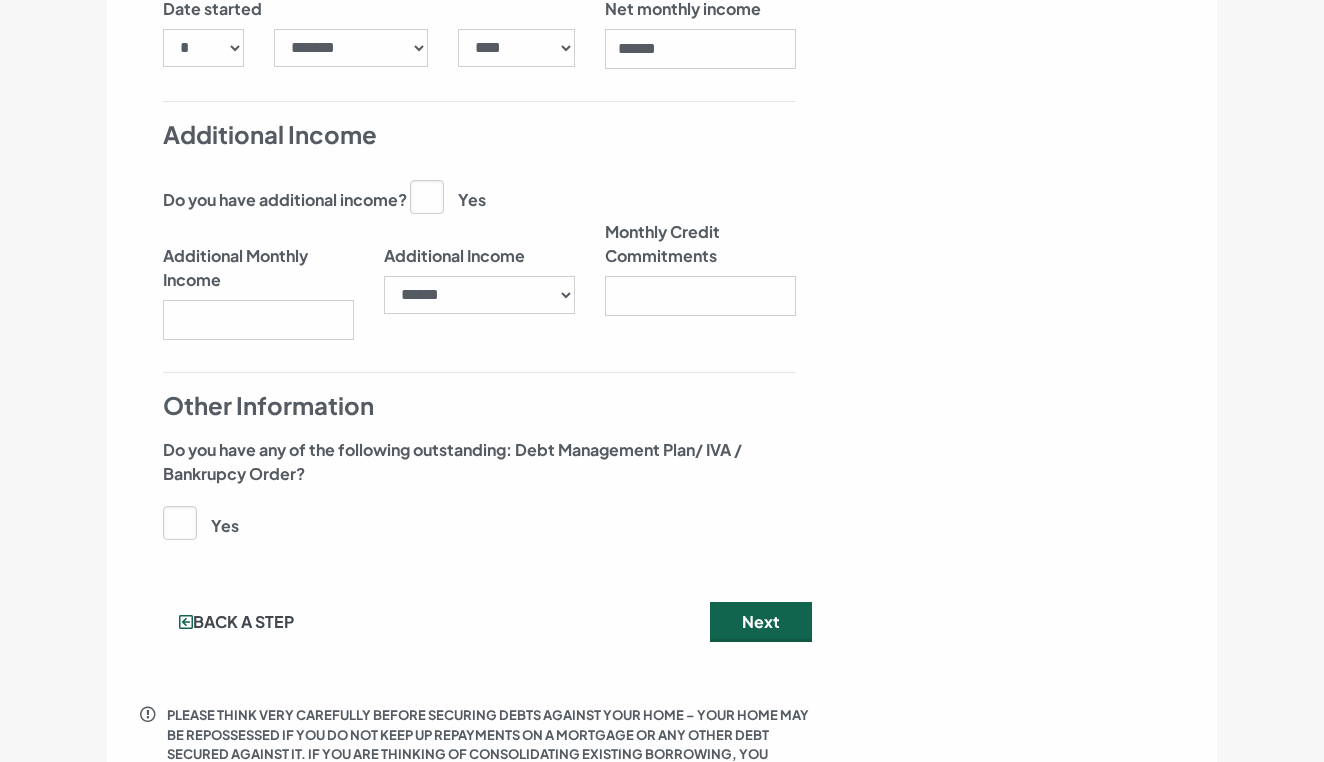 scroll, scrollTop: 0, scrollLeft: 0, axis: both 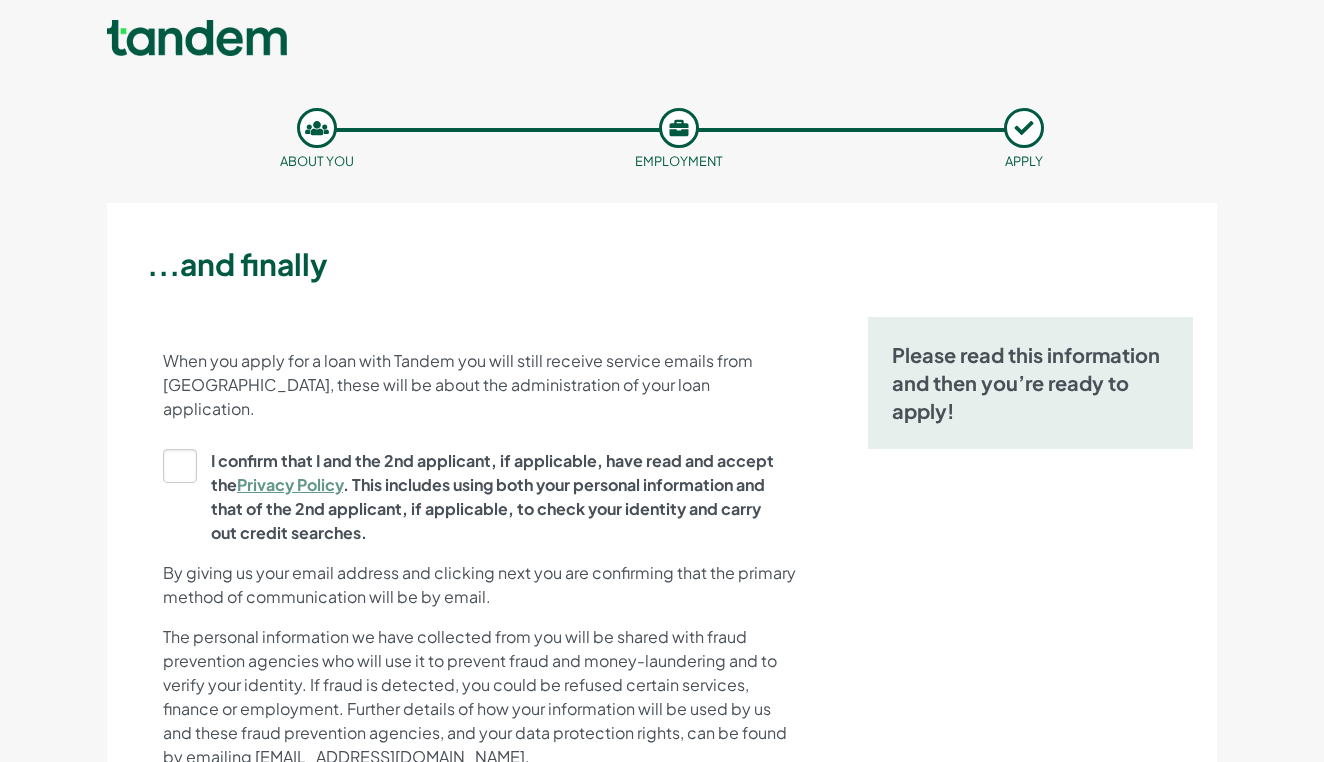 click on "I confirm that I and the 2nd applicant, if applicable, have read and accept the  Privacy Policy . This includes using both your personal information and that of the 2nd applicant, if applicable, to check your identity and carry out credit searches." at bounding box center (473, 497) 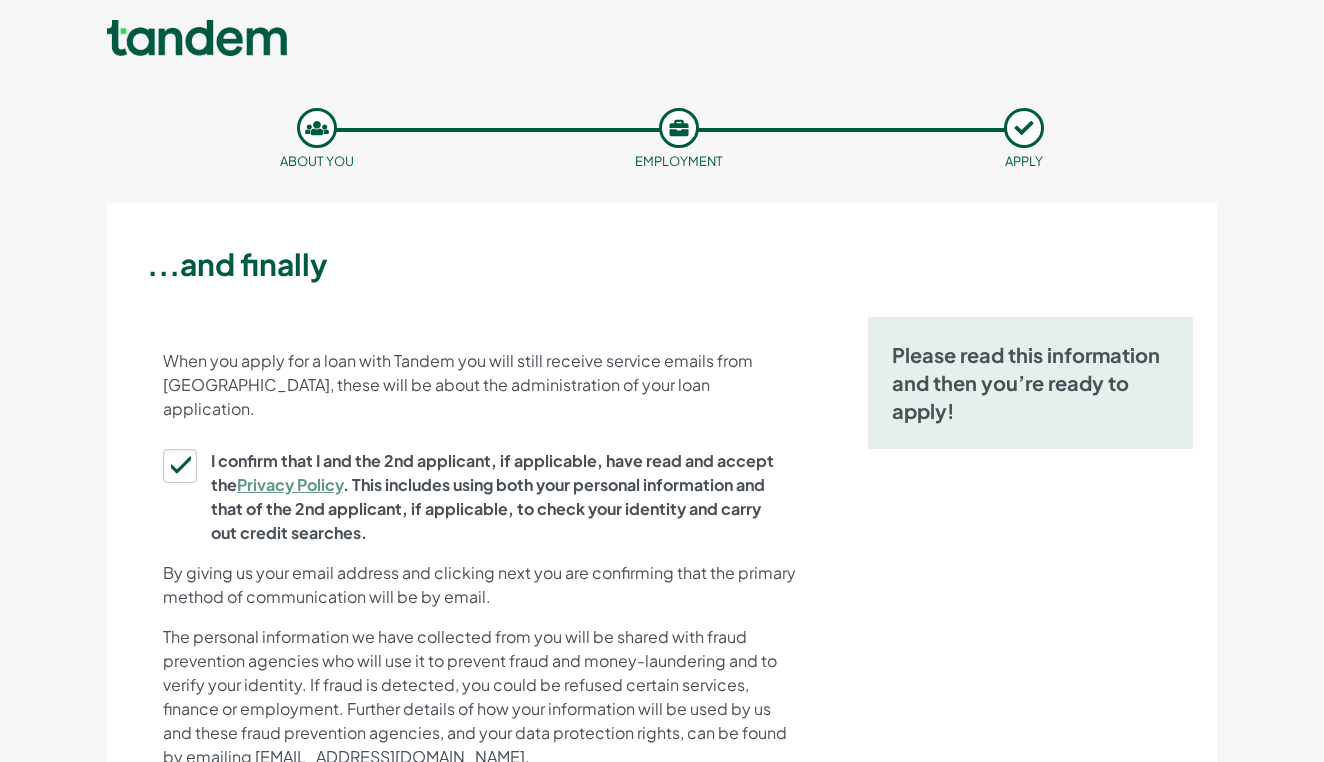 click on "Please read this information and then you’re ready to apply!" at bounding box center [1030, 567] 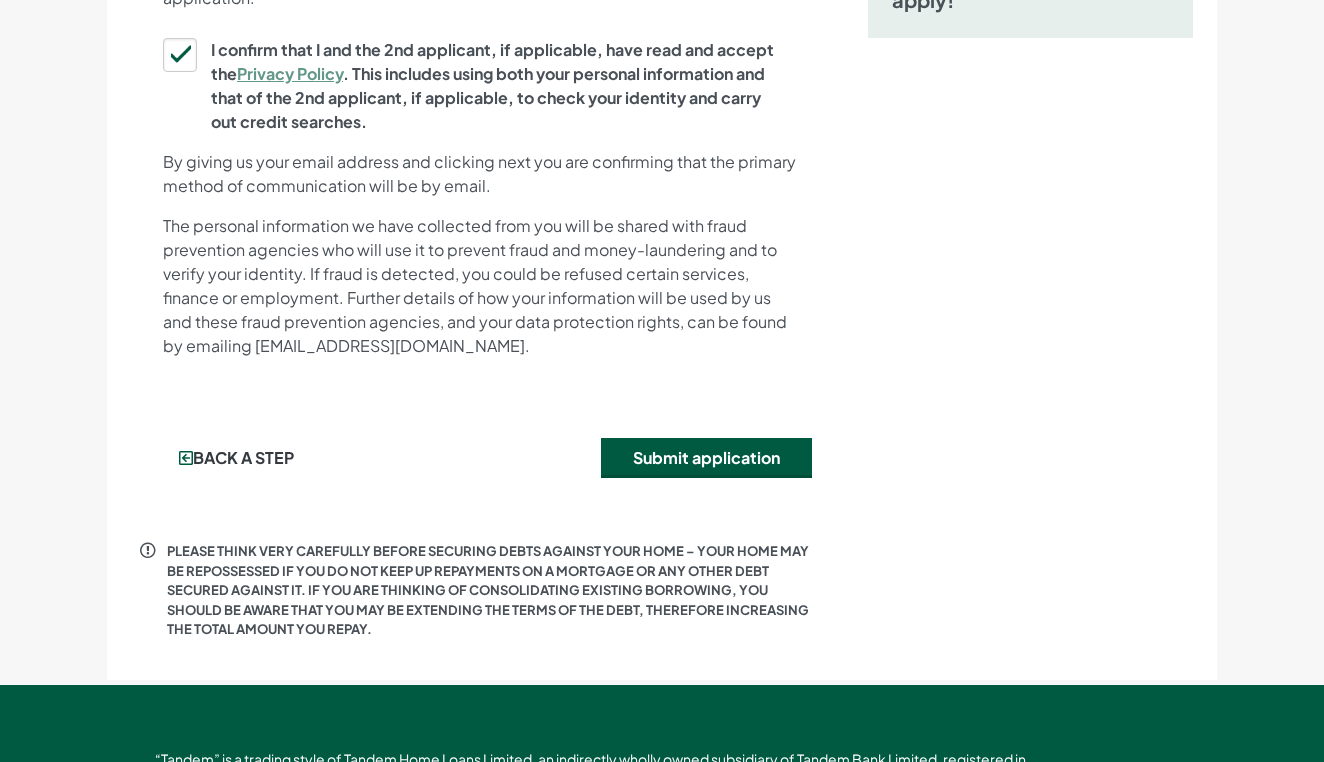 scroll, scrollTop: 416, scrollLeft: 0, axis: vertical 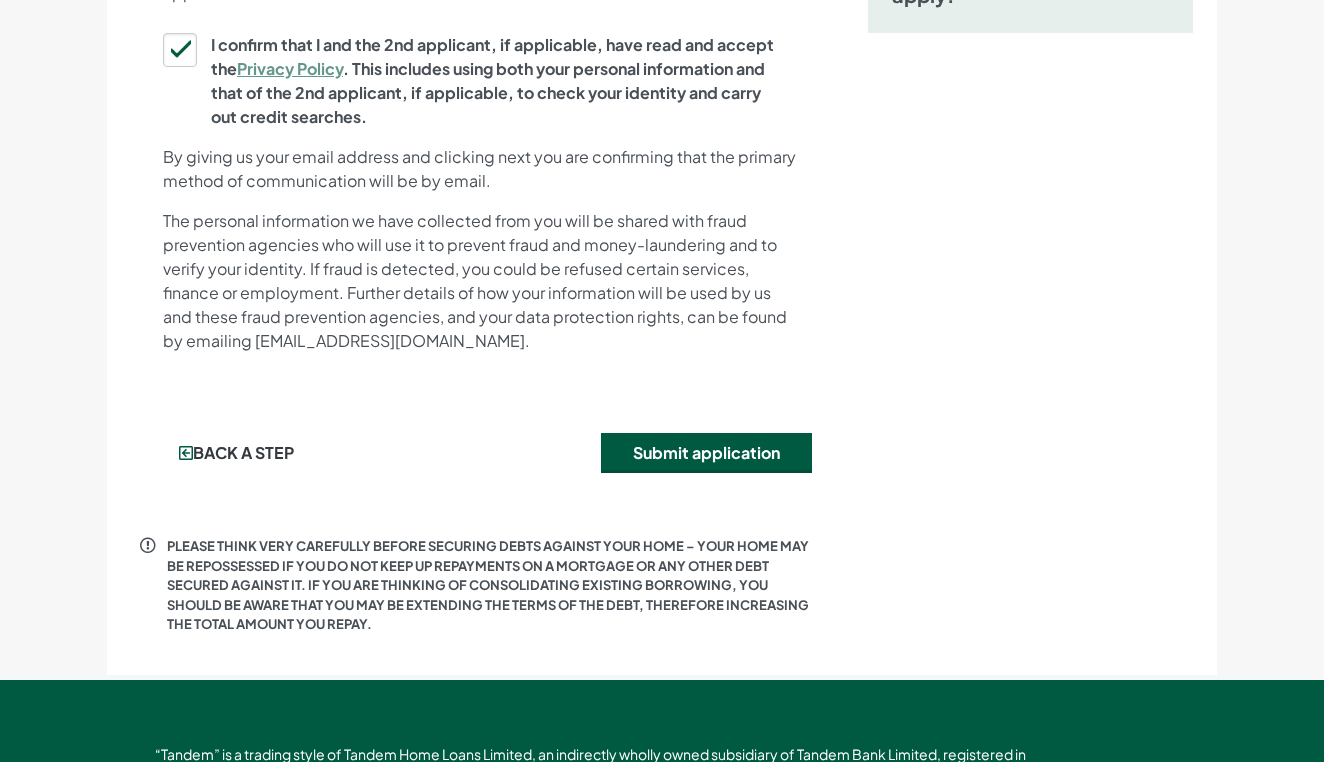 click on "Submit application" at bounding box center (706, 453) 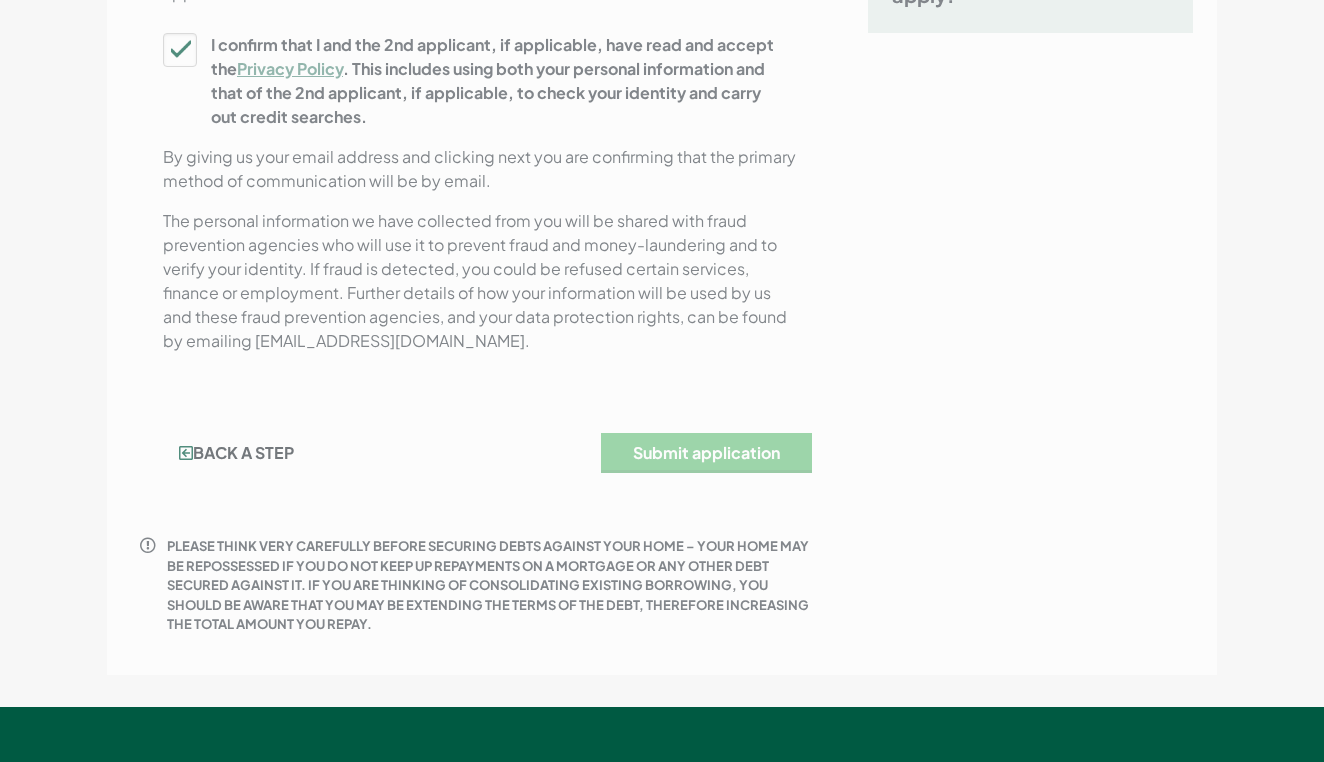 scroll, scrollTop: 0, scrollLeft: 0, axis: both 